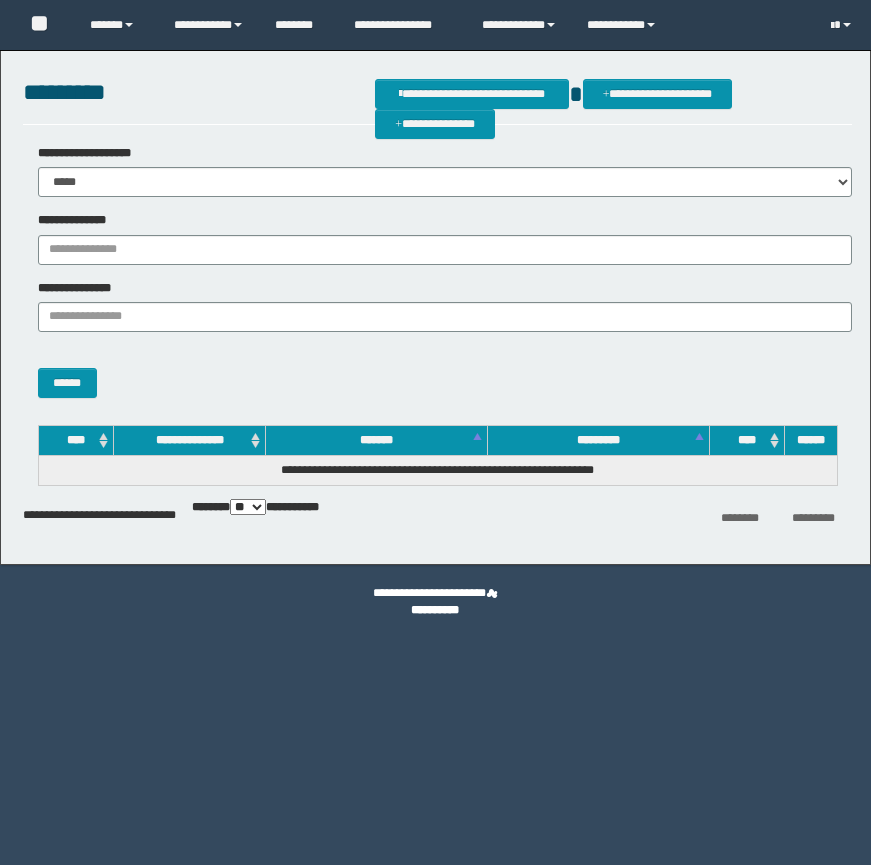 scroll, scrollTop: 0, scrollLeft: 0, axis: both 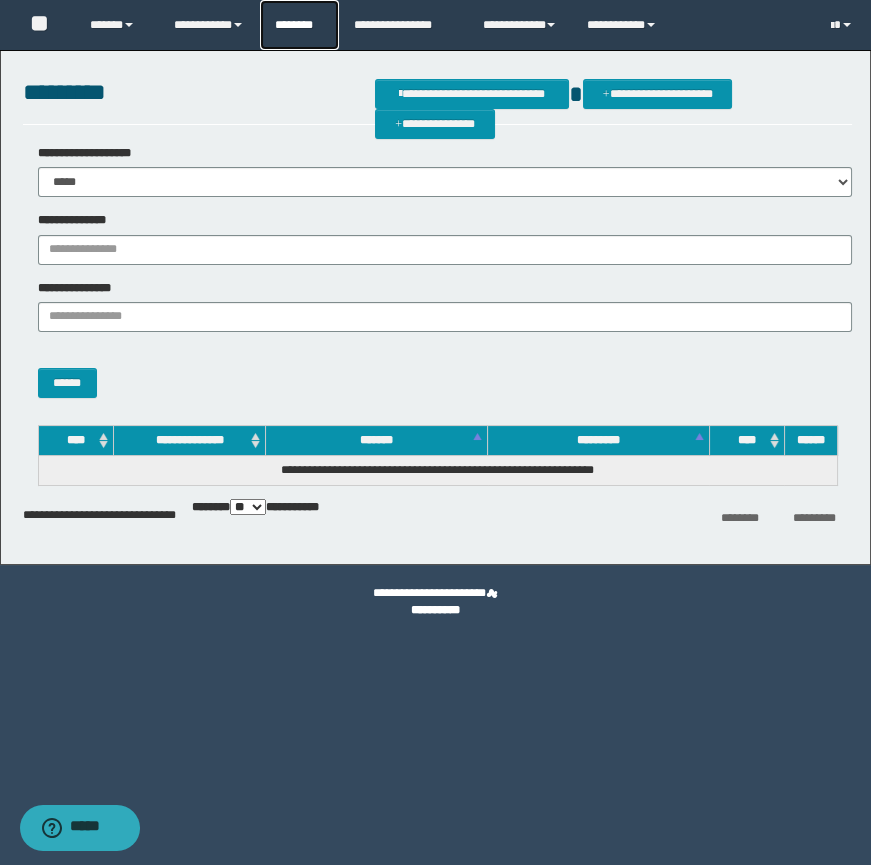 click on "********" at bounding box center [299, 25] 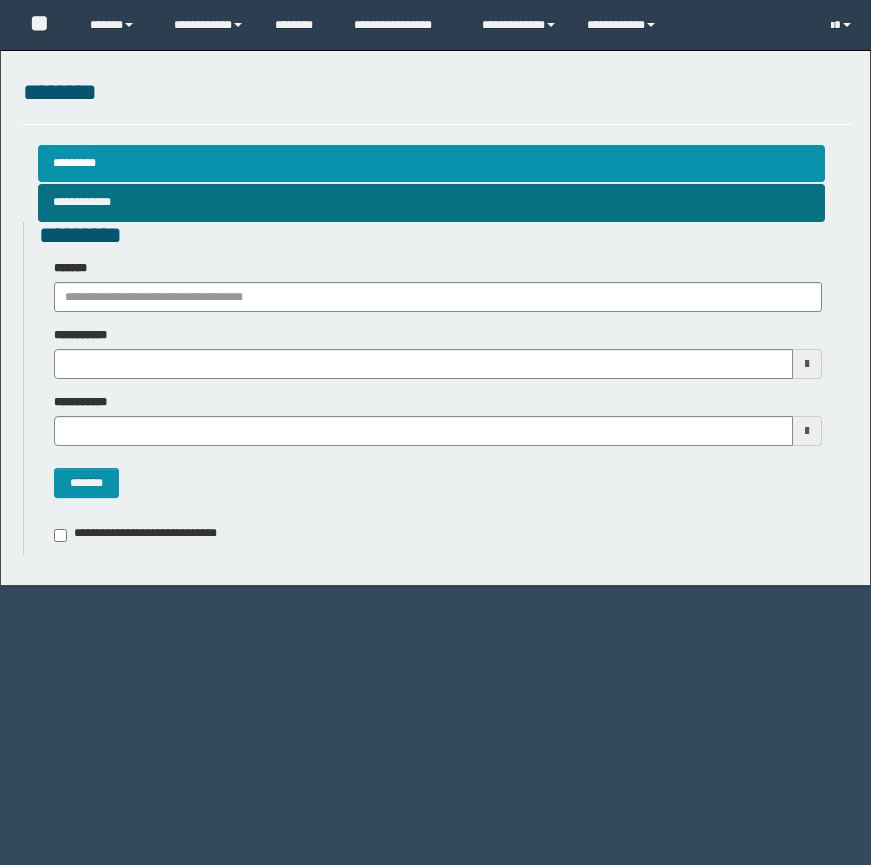 scroll, scrollTop: 0, scrollLeft: 0, axis: both 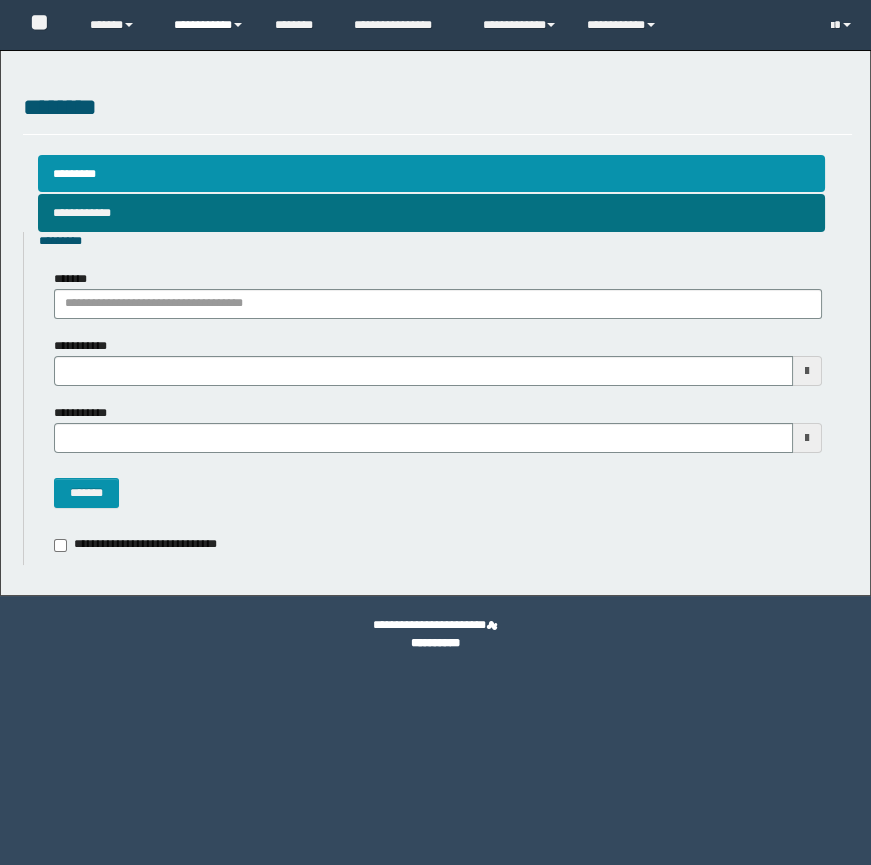 click on "**********" at bounding box center [209, 25] 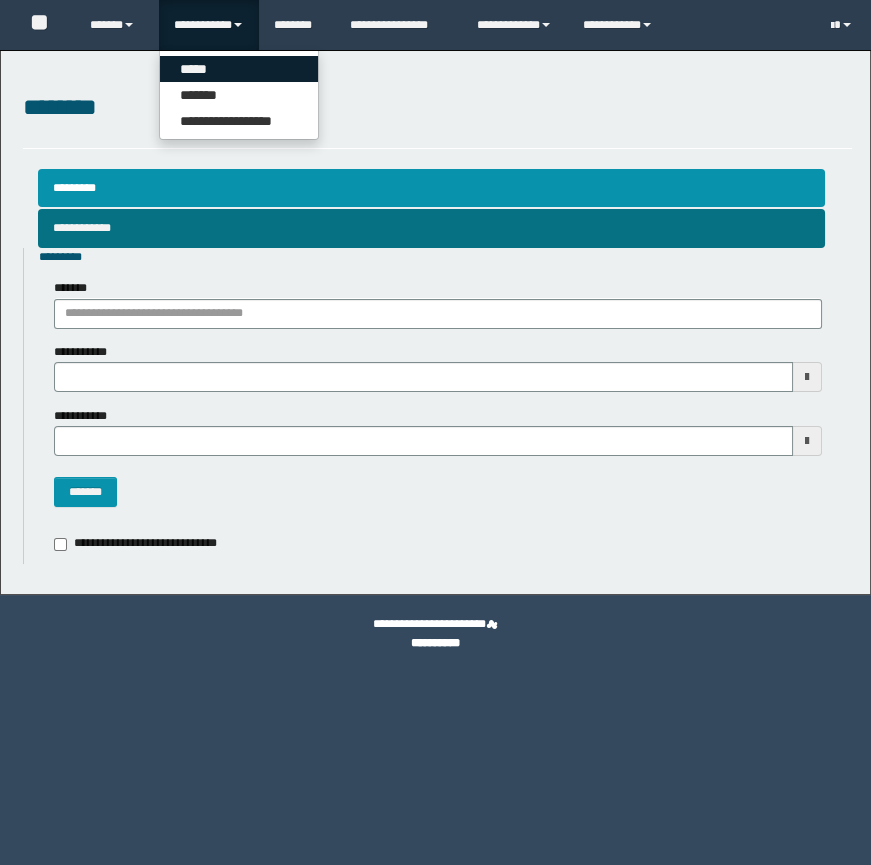 type 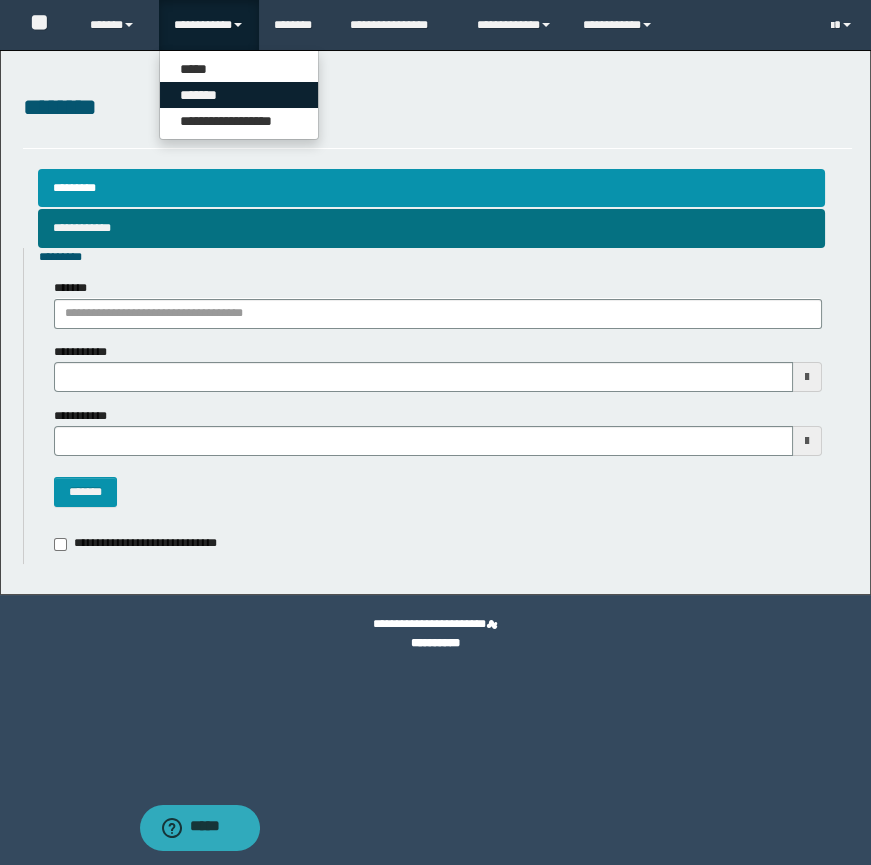 scroll, scrollTop: 0, scrollLeft: 0, axis: both 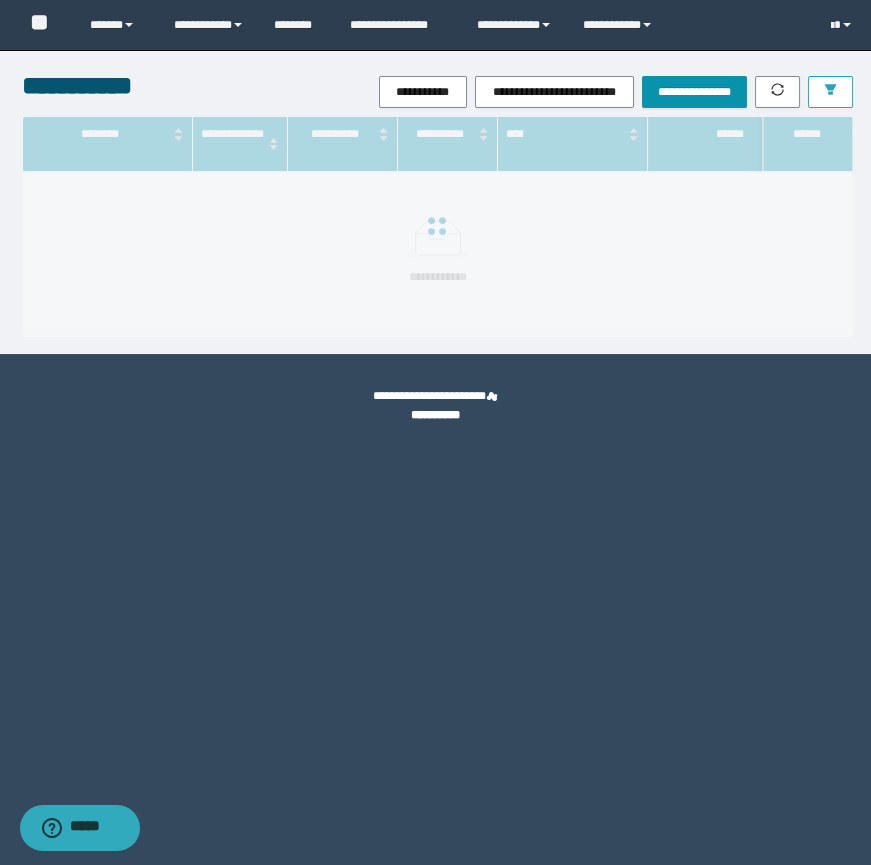 click at bounding box center (830, 92) 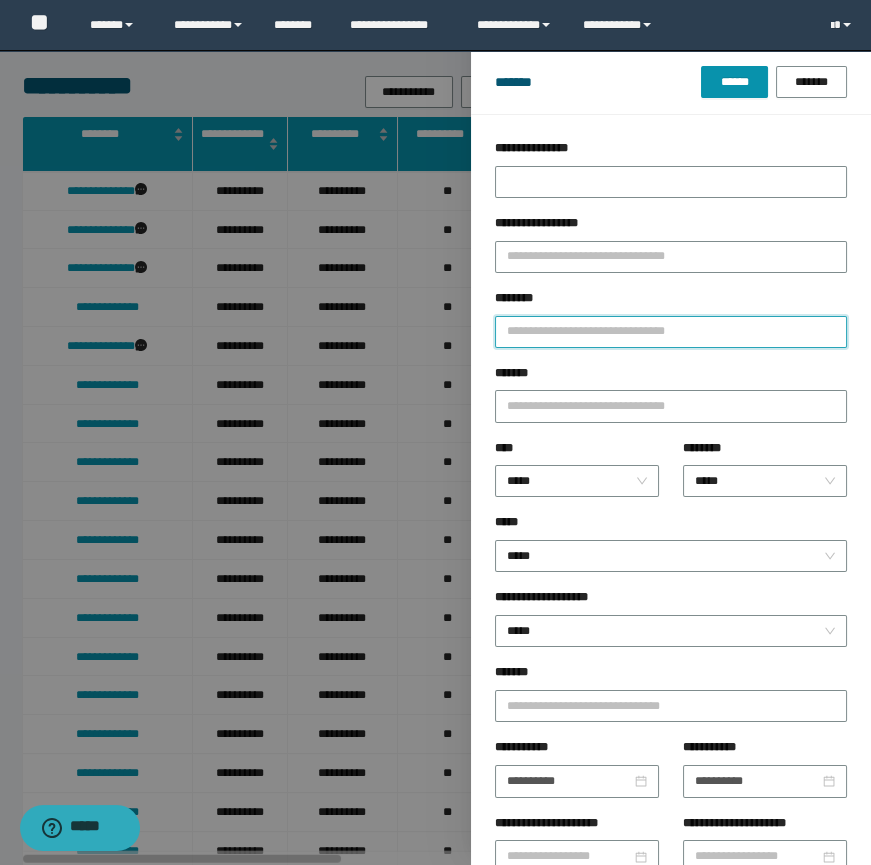 click on "********" at bounding box center (671, 332) 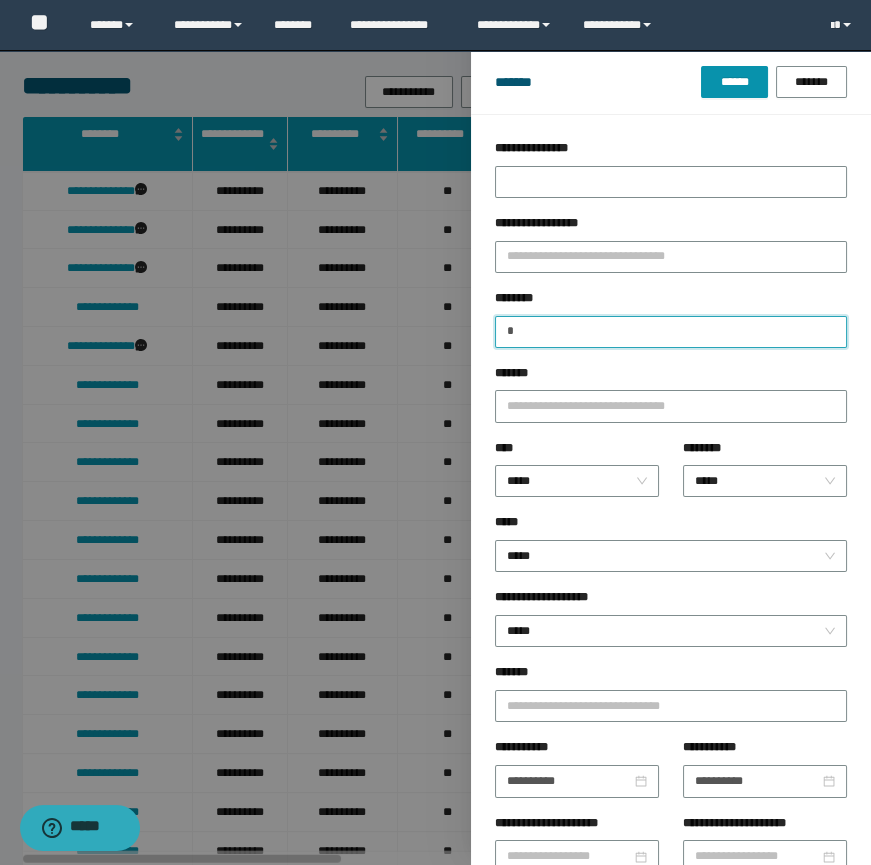 type 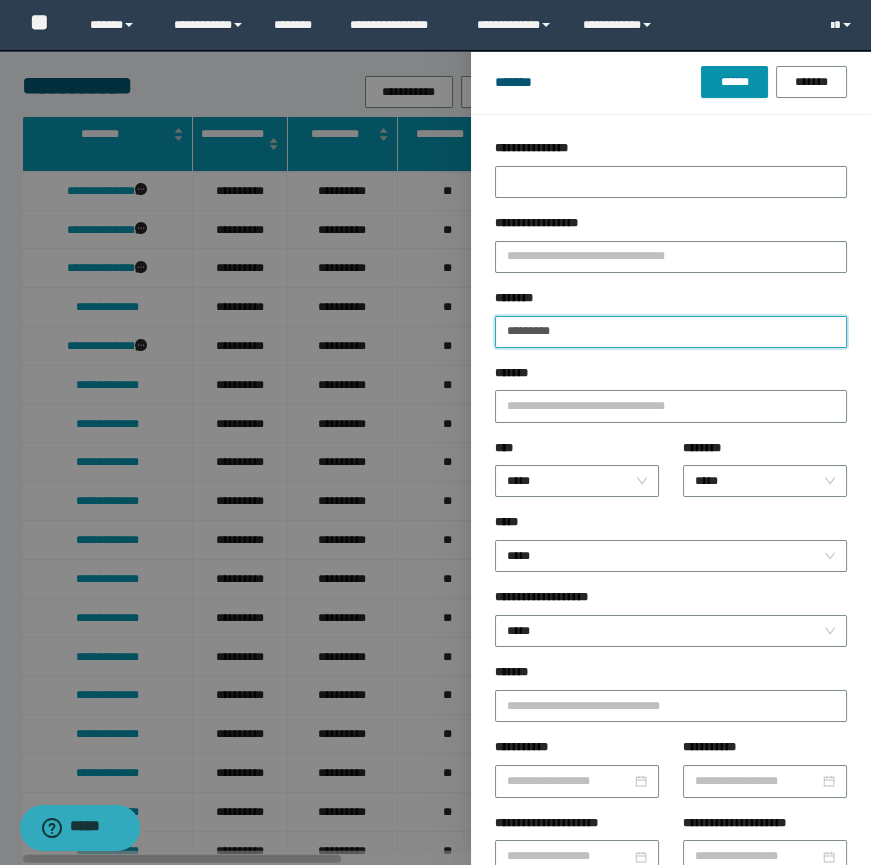 type on "**********" 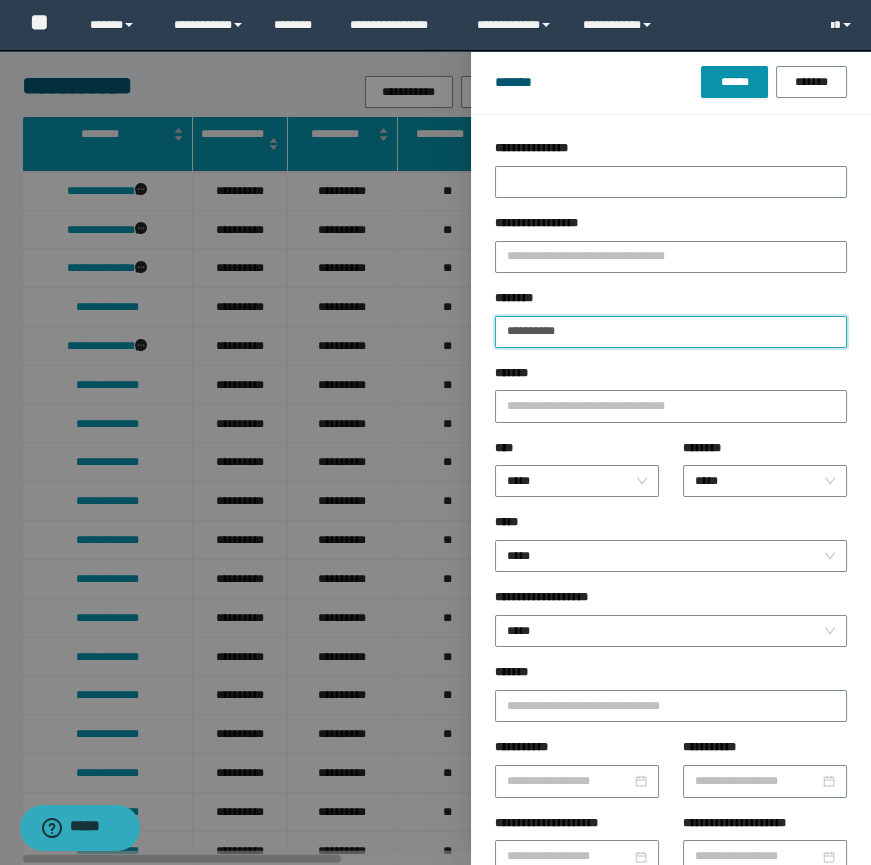 drag, startPoint x: 599, startPoint y: 330, endPoint x: 444, endPoint y: 318, distance: 155.46382 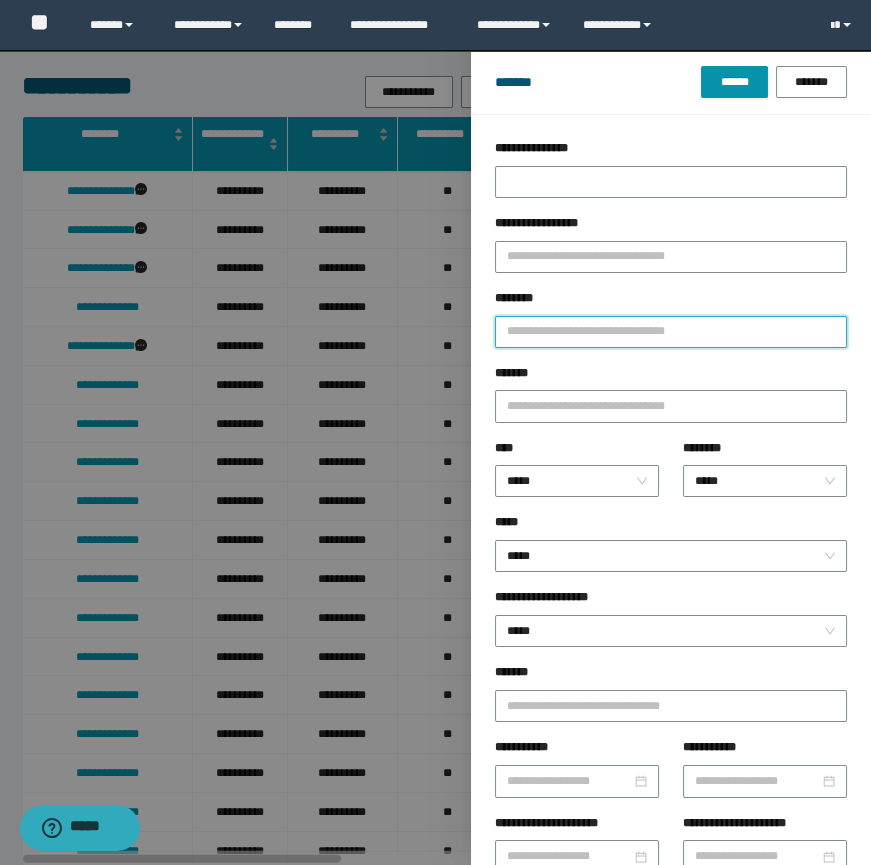 click on "******" at bounding box center (734, 82) 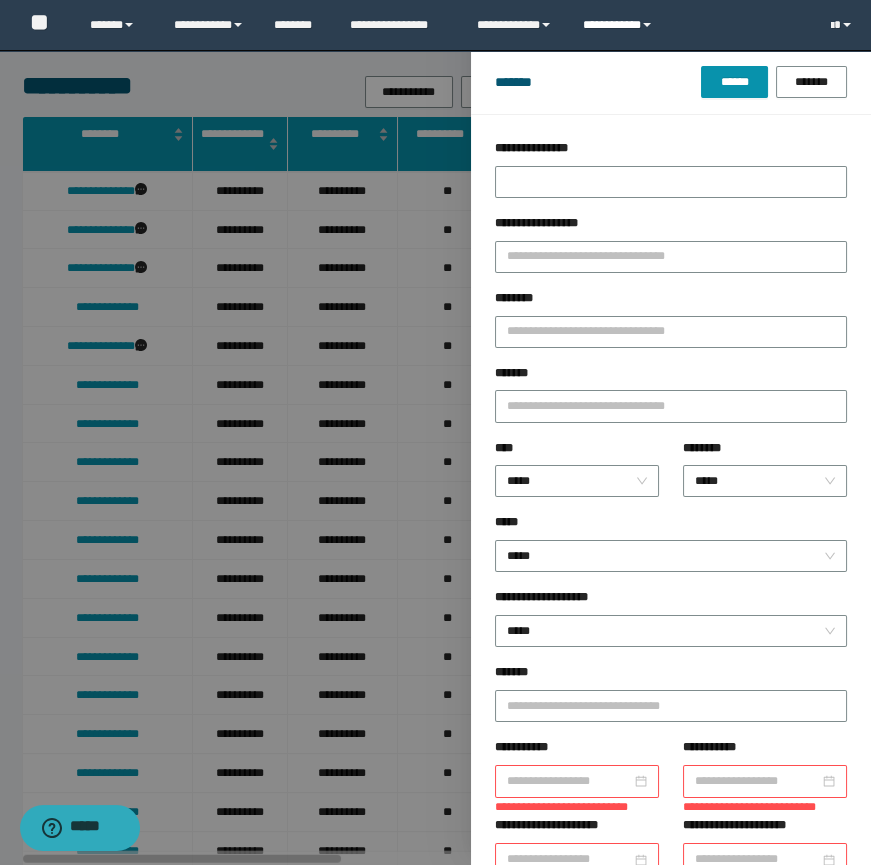 click on "**********" at bounding box center (620, 25) 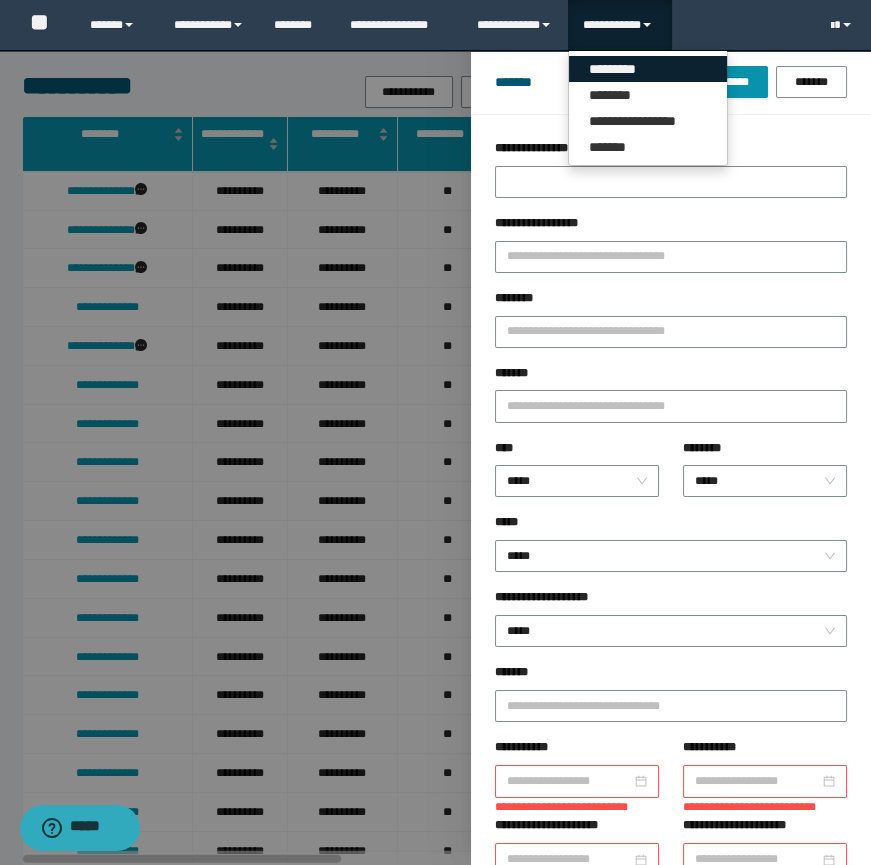 click on "*********" at bounding box center (648, 69) 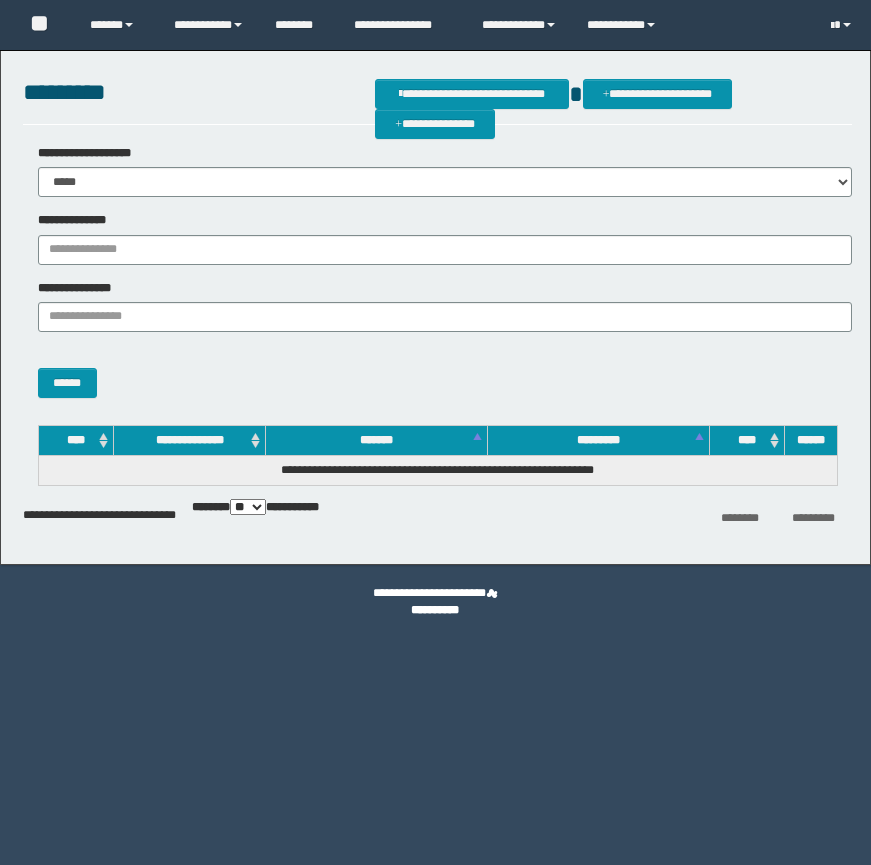 scroll, scrollTop: 0, scrollLeft: 0, axis: both 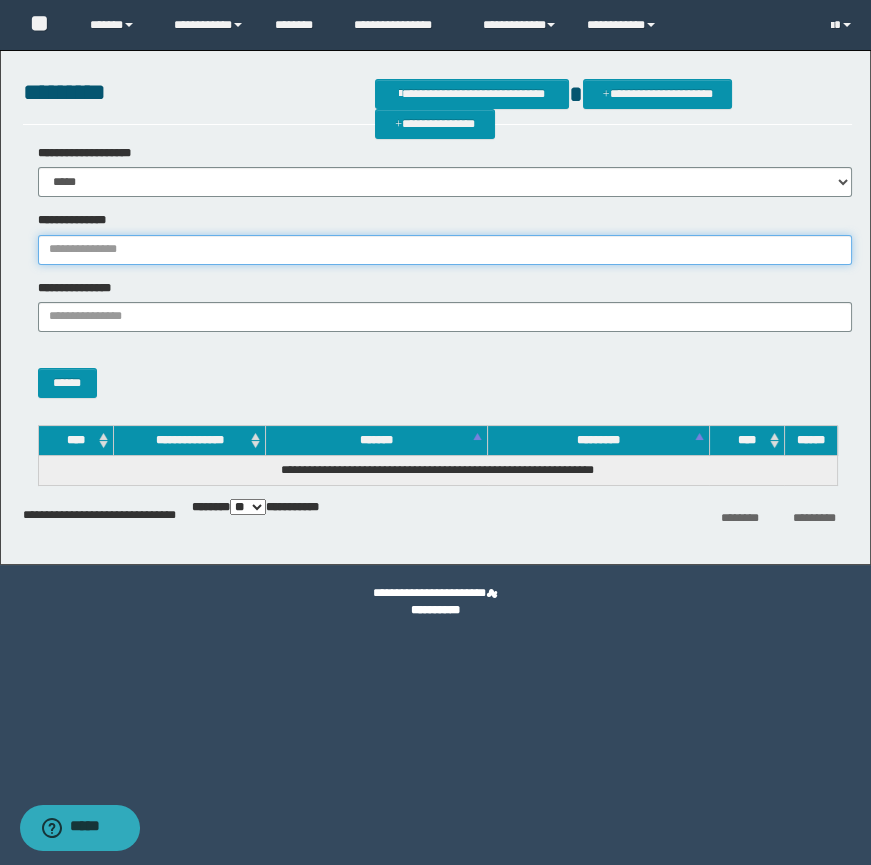 drag, startPoint x: 121, startPoint y: 247, endPoint x: 143, endPoint y: 243, distance: 22.36068 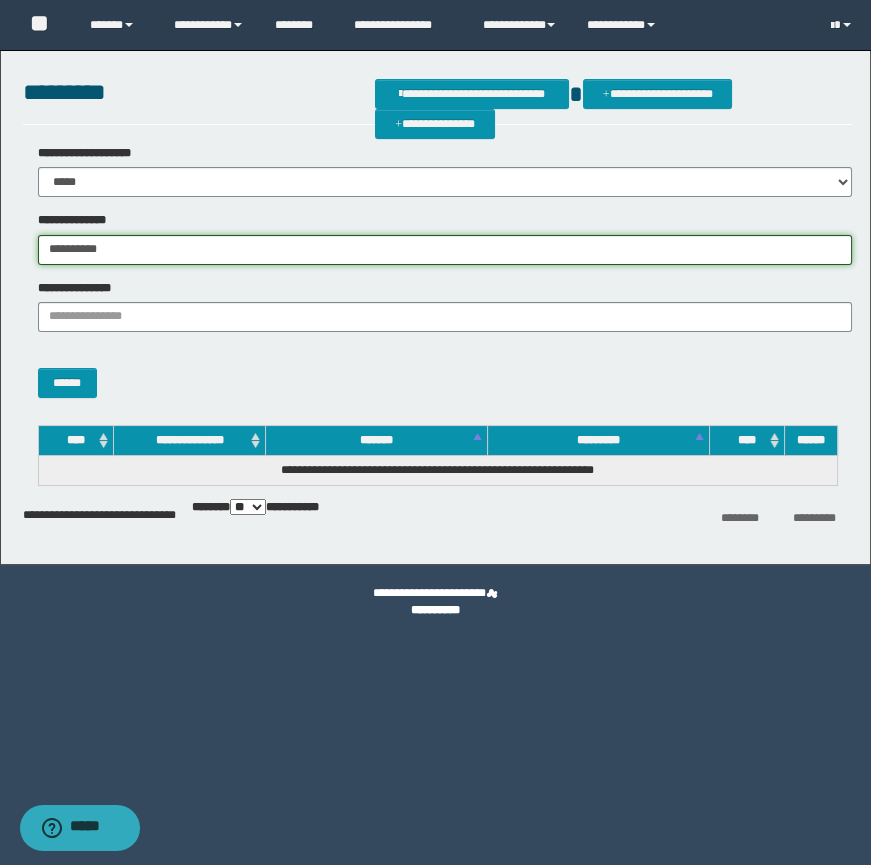 type on "**********" 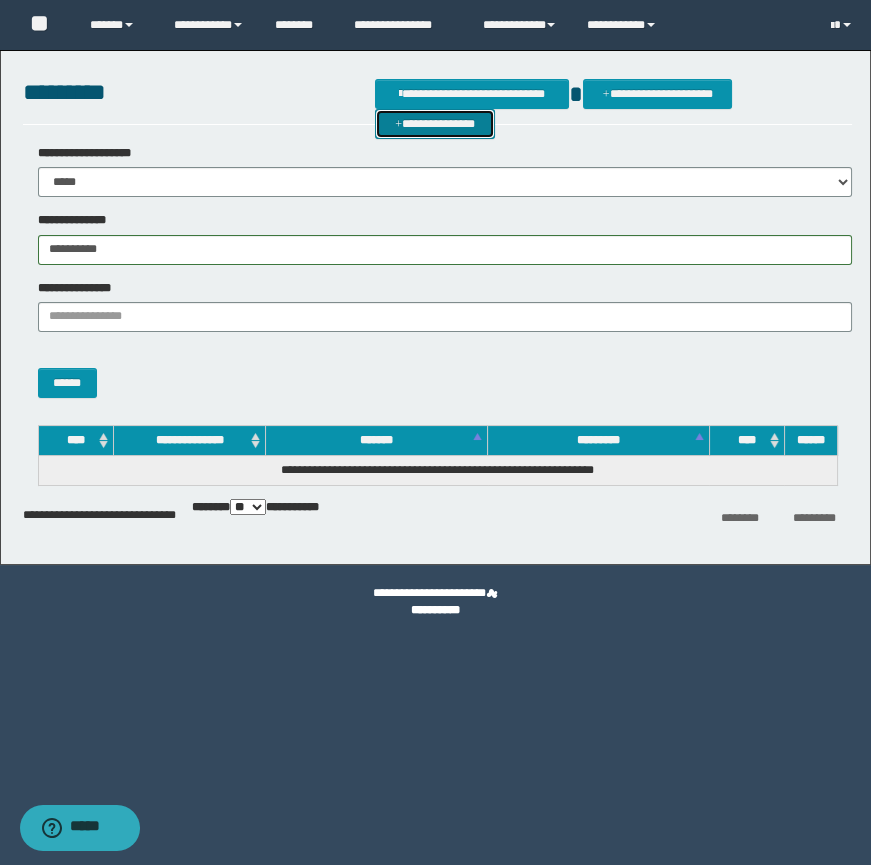 click on "**********" at bounding box center [435, 124] 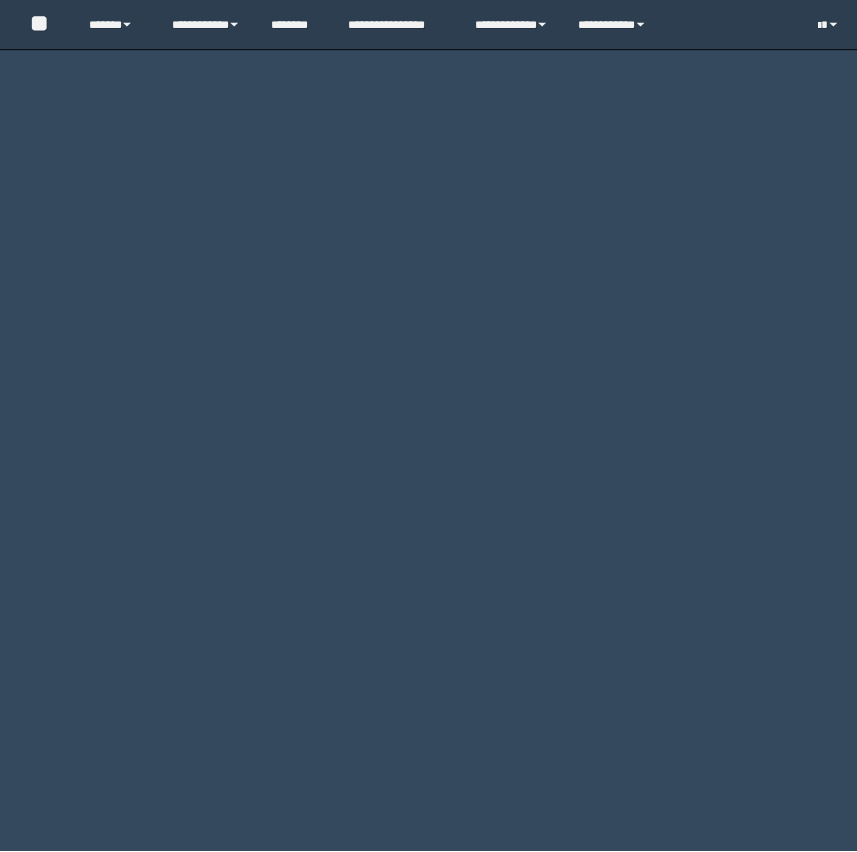scroll, scrollTop: 0, scrollLeft: 0, axis: both 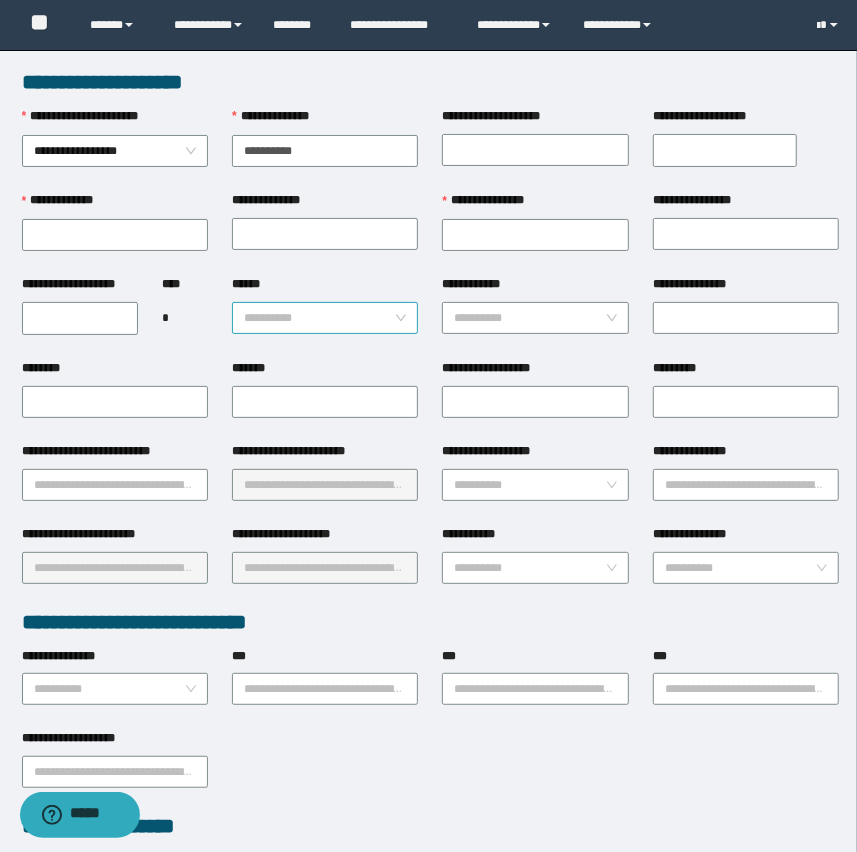 type on "**********" 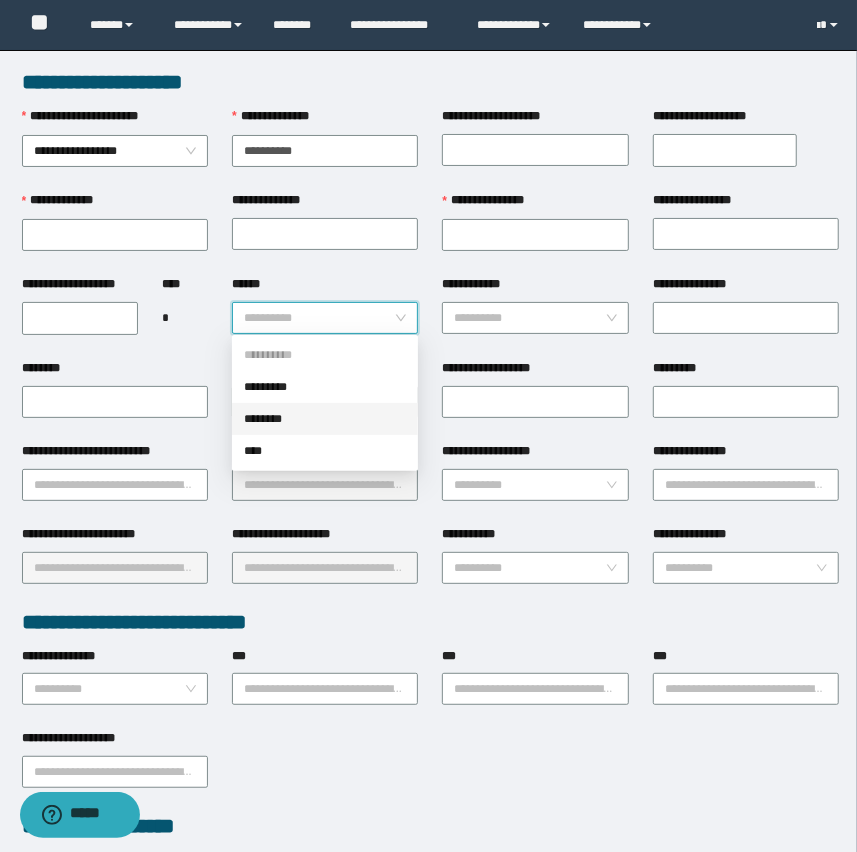 click on "********" at bounding box center [325, 419] 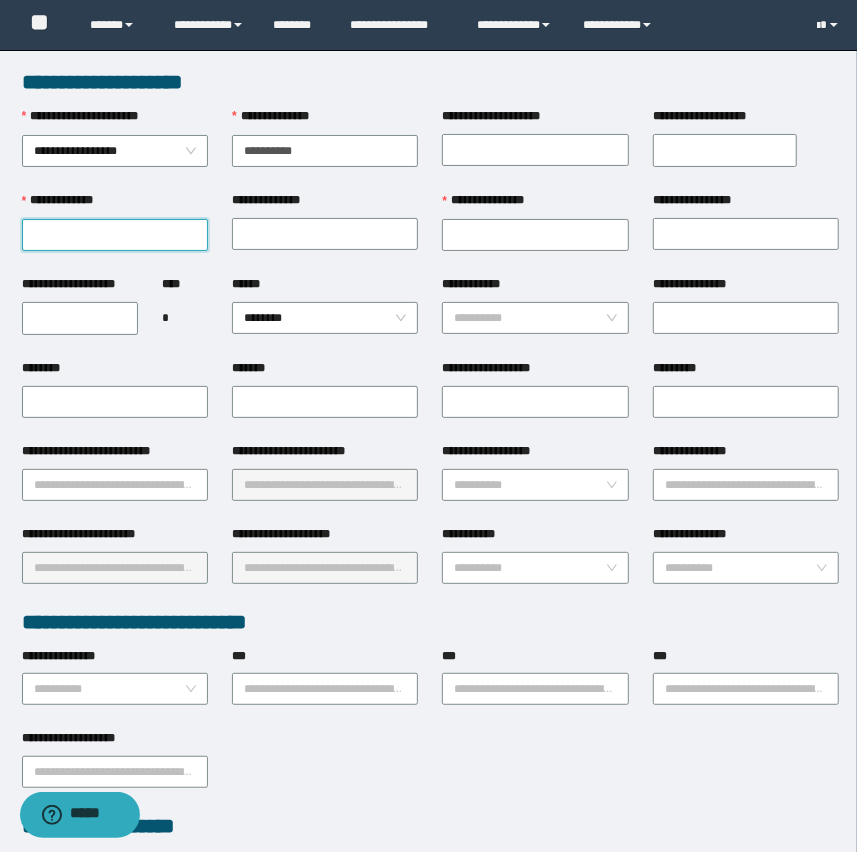 click on "**********" at bounding box center (115, 235) 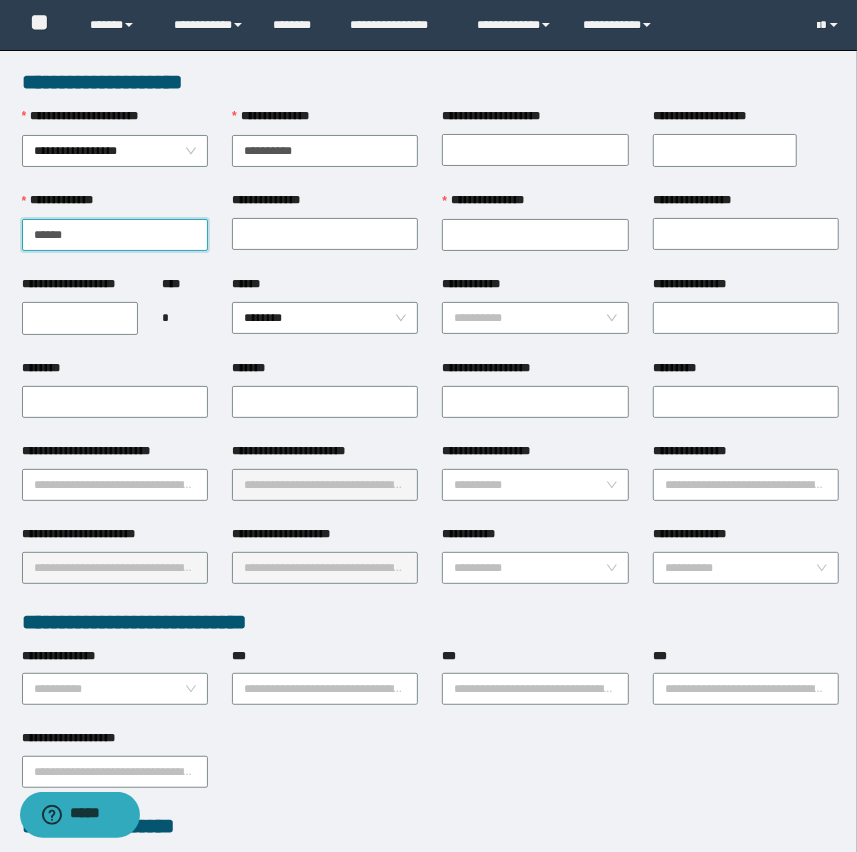 type on "******" 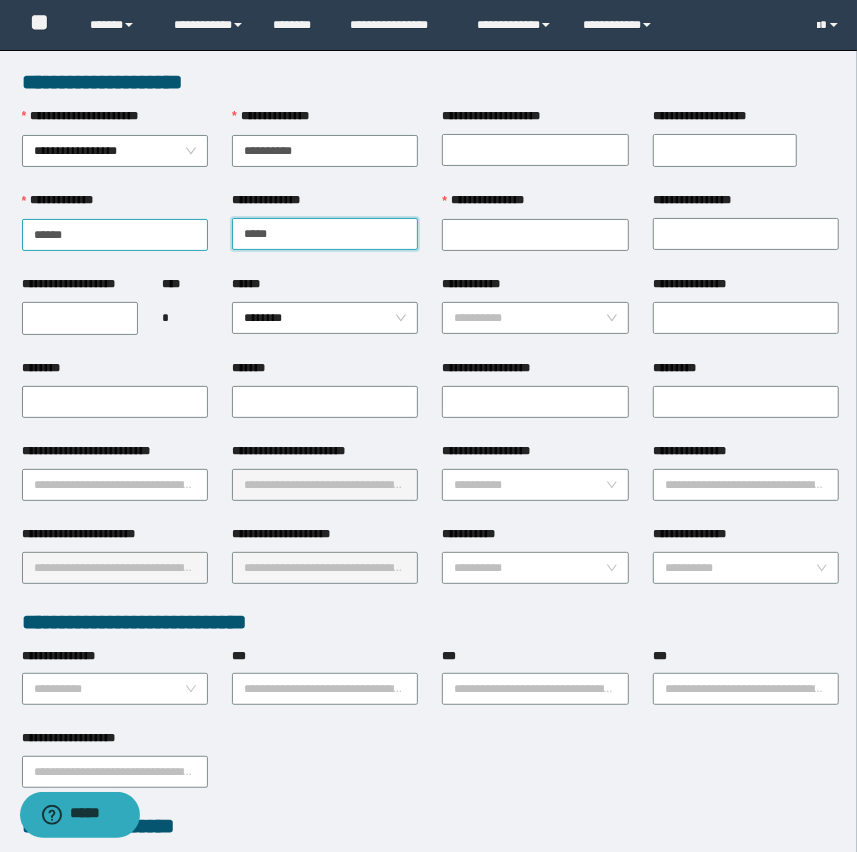 type on "*****" 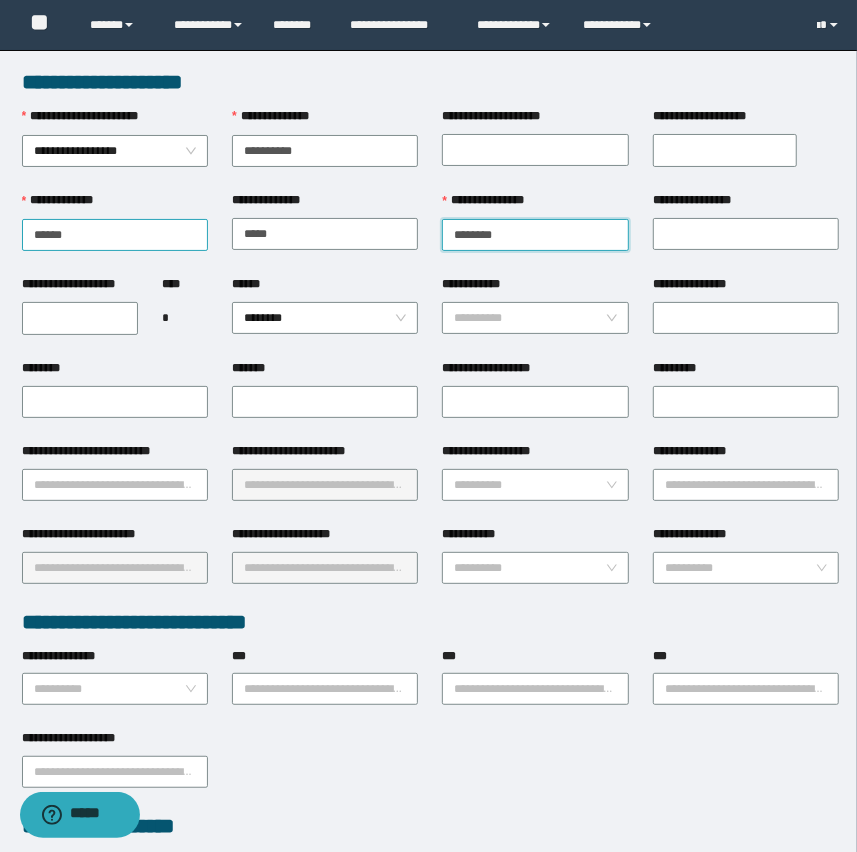 type on "********" 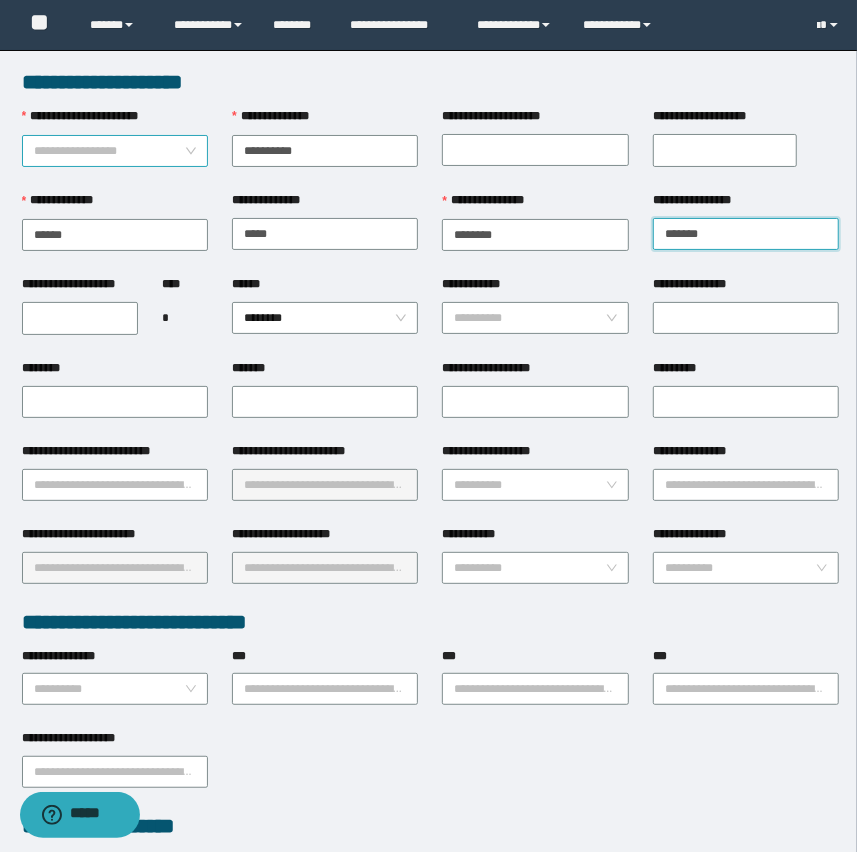 click on "**********" at bounding box center [115, 151] 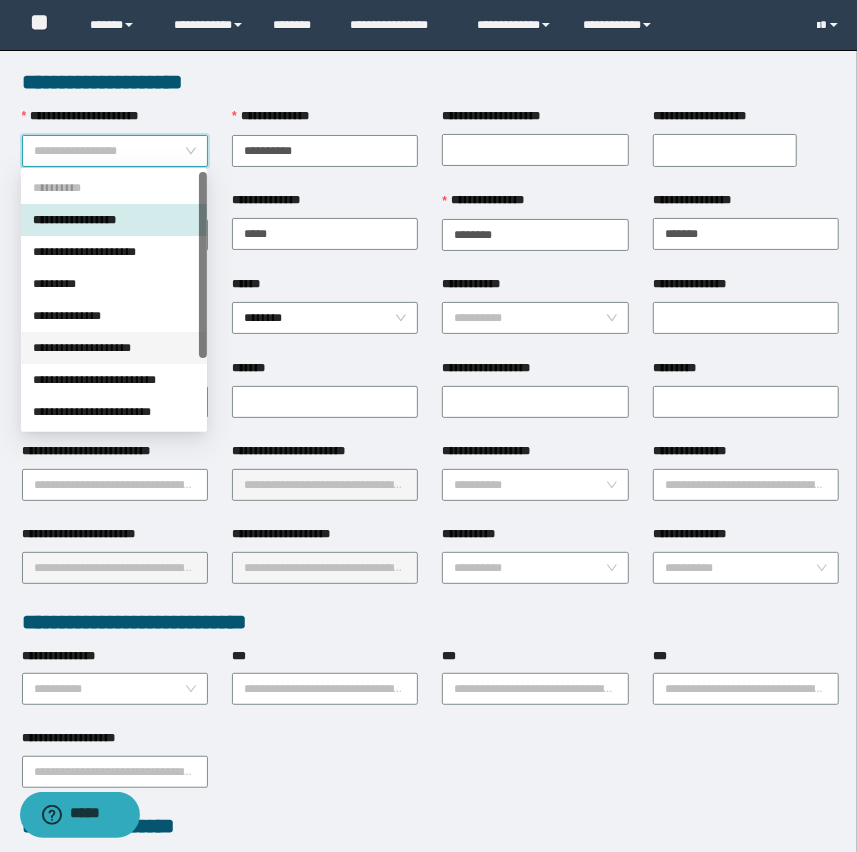 click on "**********" at bounding box center [114, 348] 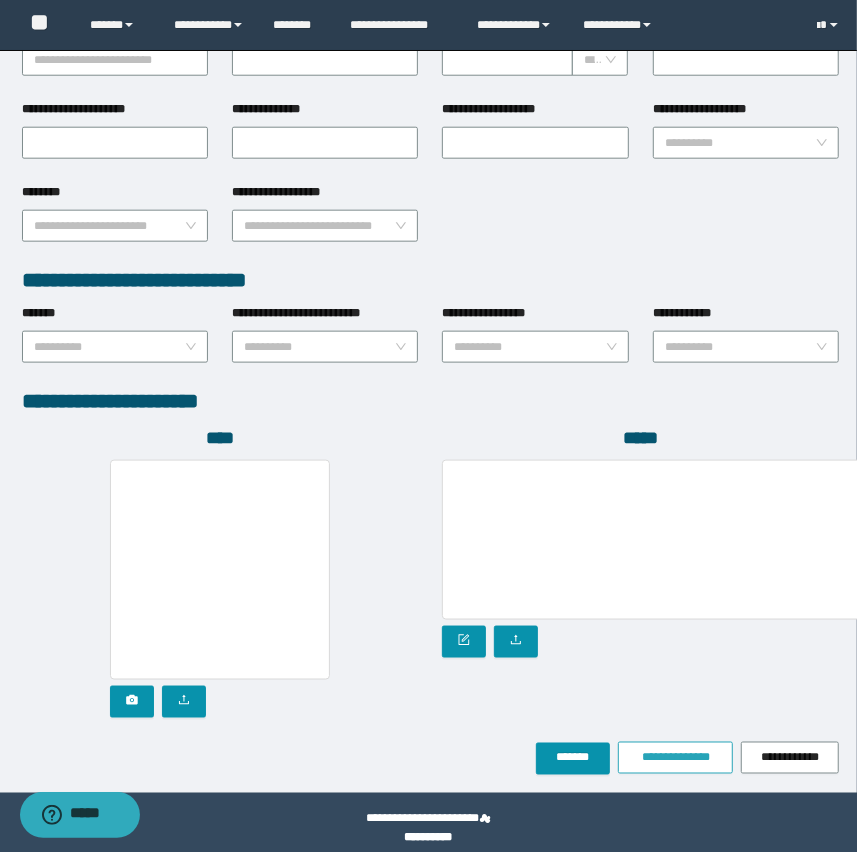 scroll, scrollTop: 850, scrollLeft: 0, axis: vertical 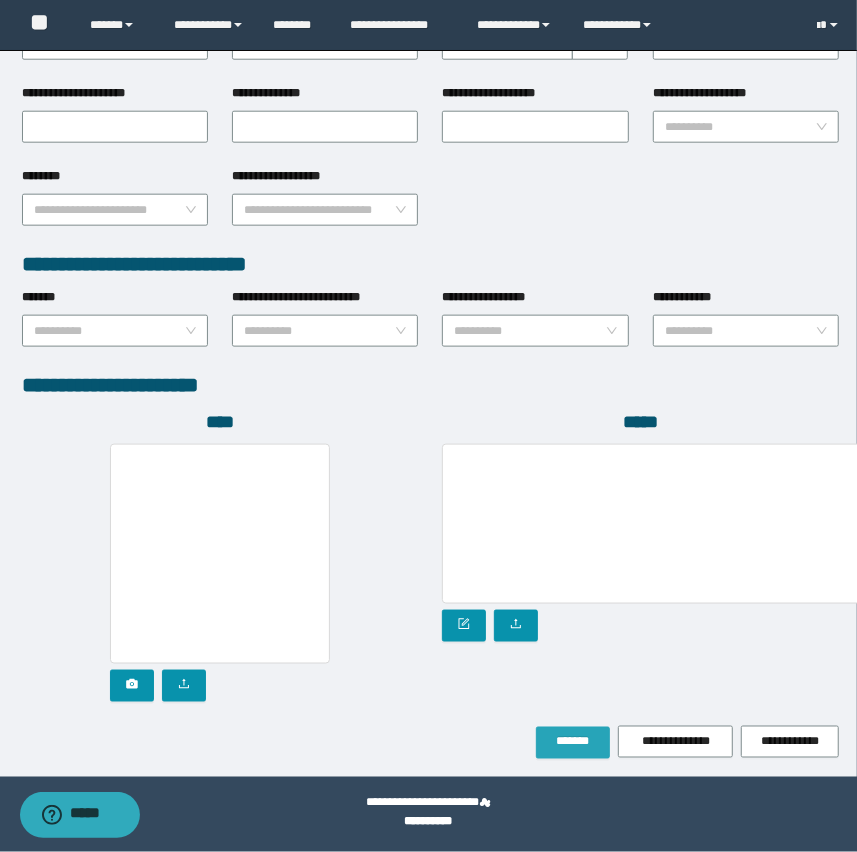 click on "*******" at bounding box center [573, 742] 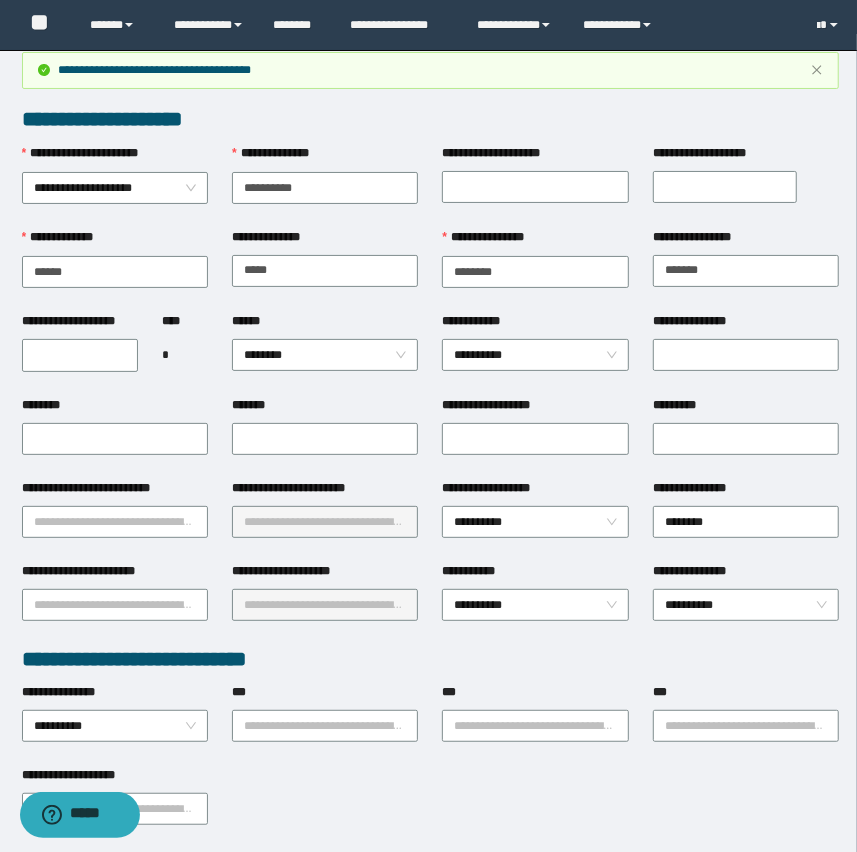 scroll, scrollTop: 0, scrollLeft: 0, axis: both 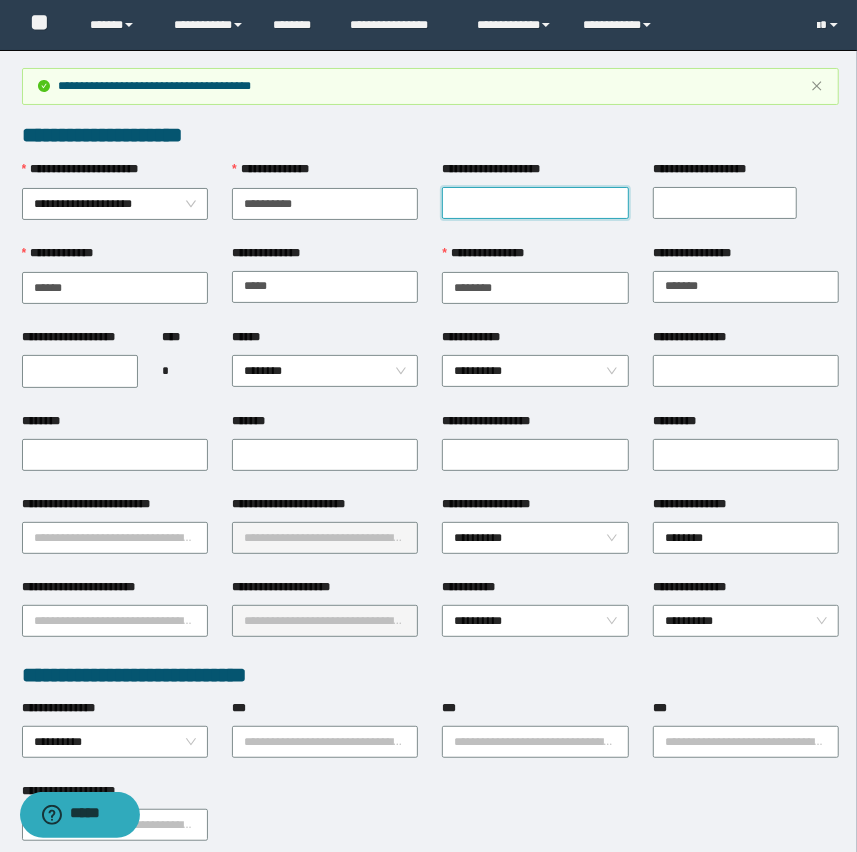 click on "**********" at bounding box center (535, 203) 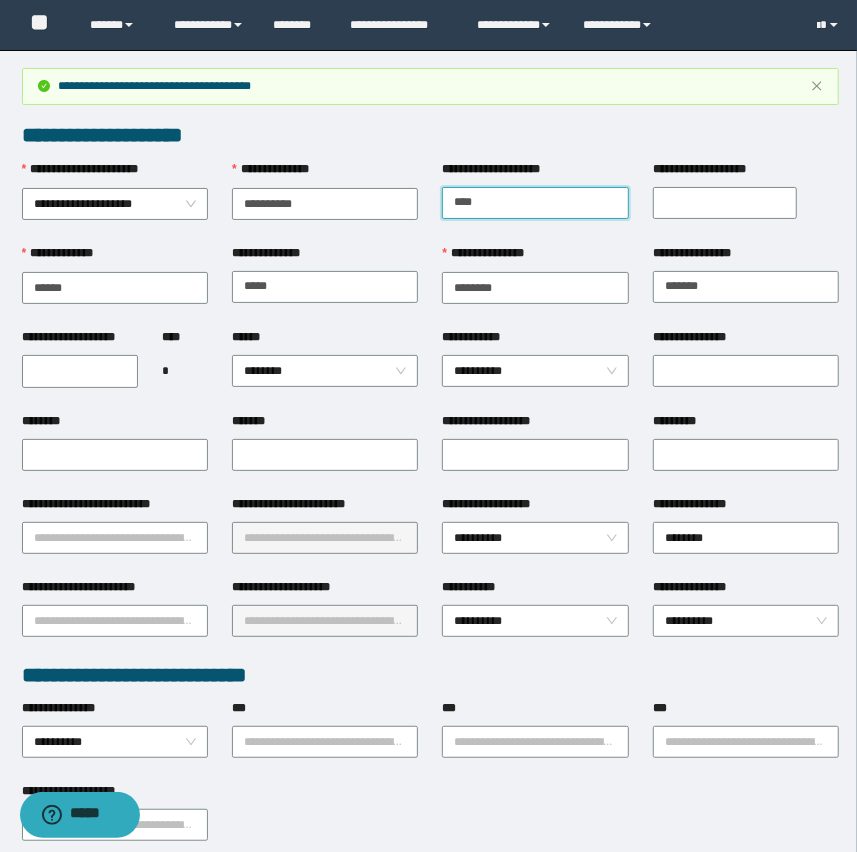 type on "**********" 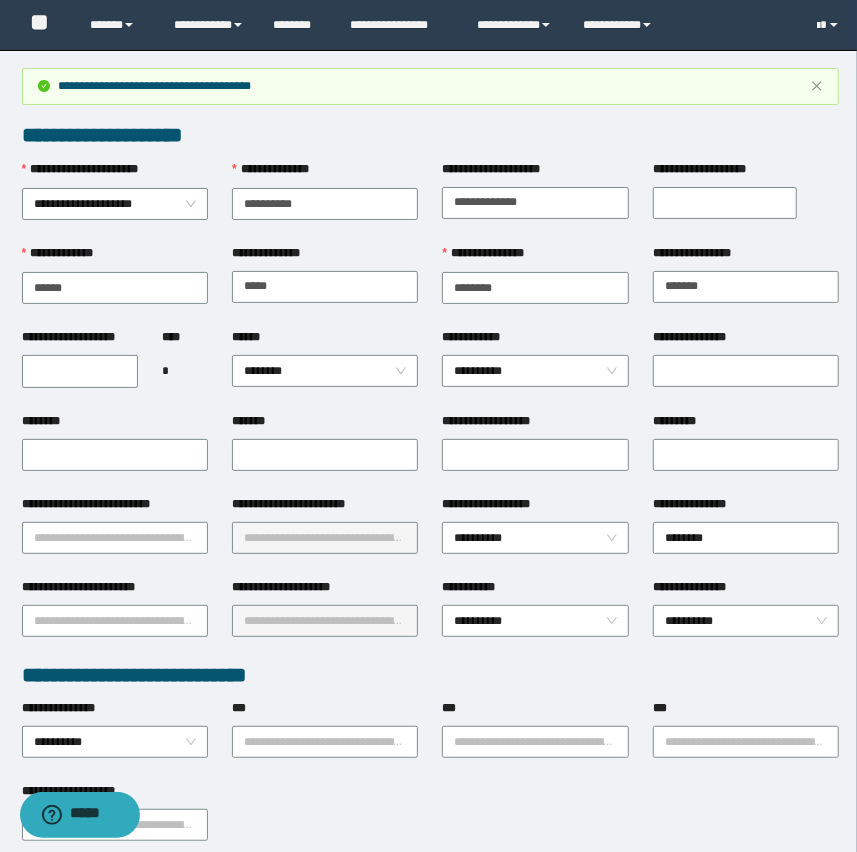 click on "**********" at bounding box center (725, 203) 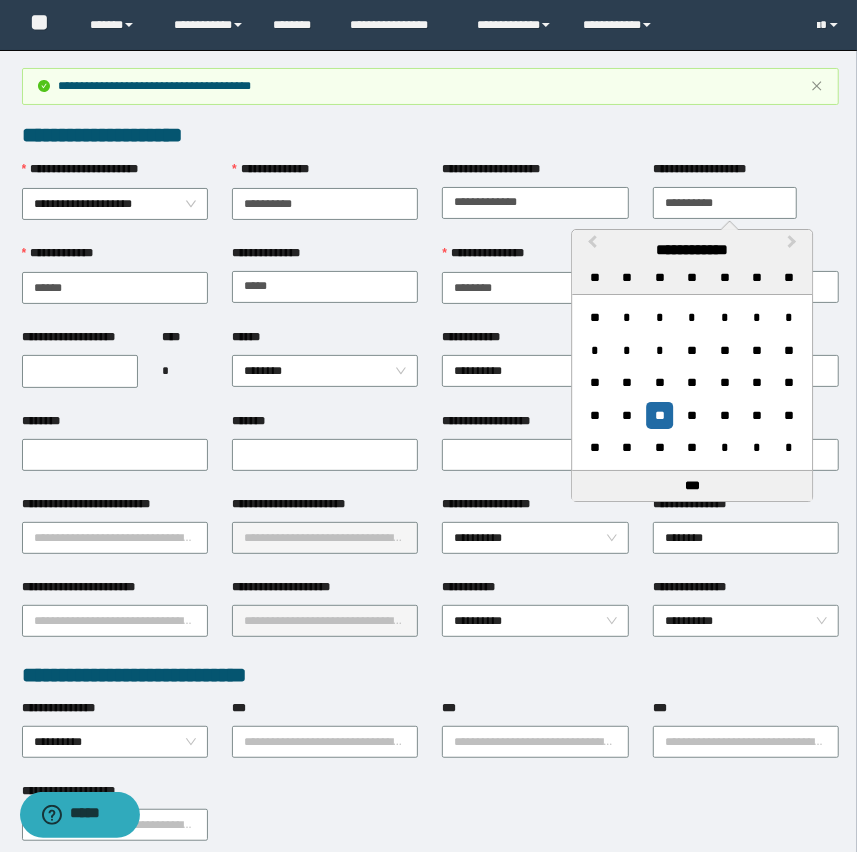 type on "**********" 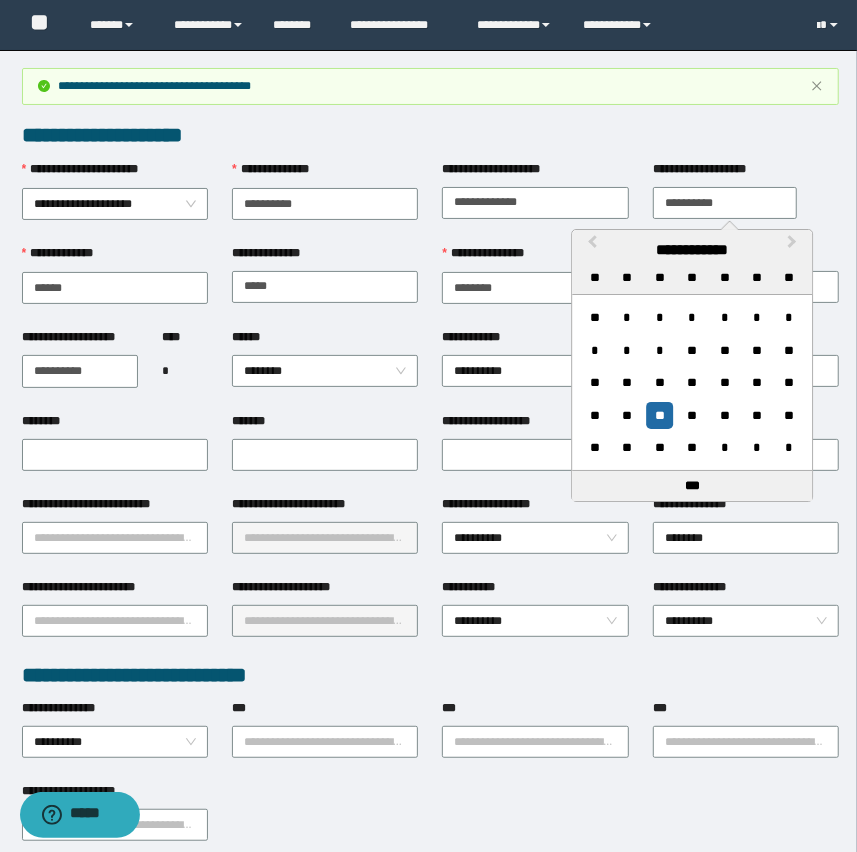 click on "**********" at bounding box center (80, 371) 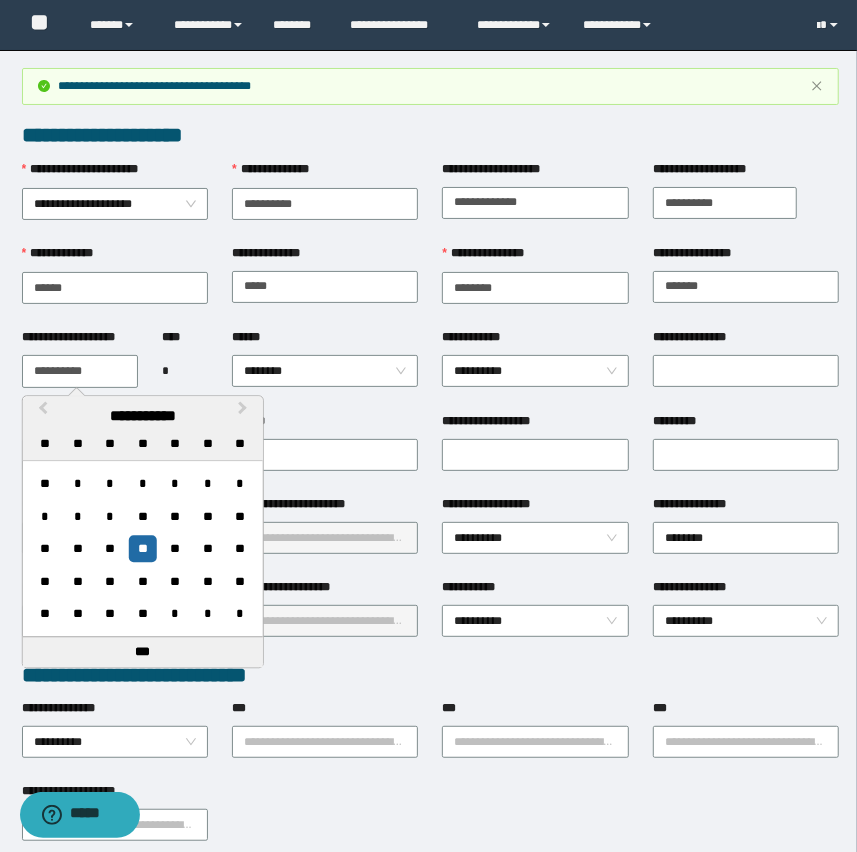 type on "**********" 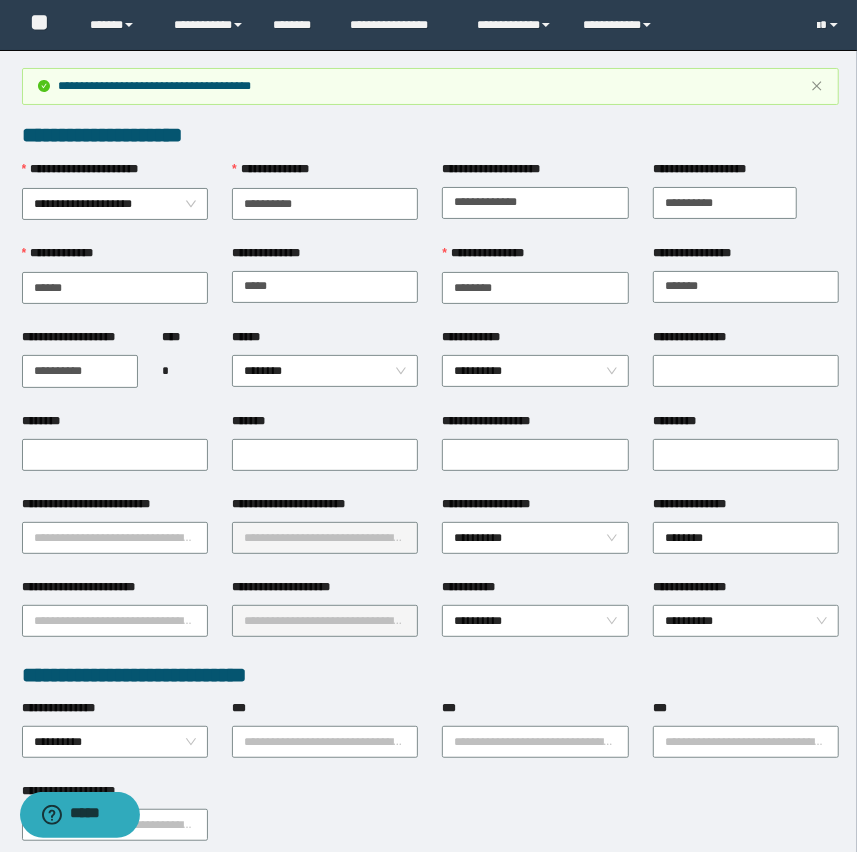 click on "[FIRST] [LAST]" at bounding box center [325, 286] 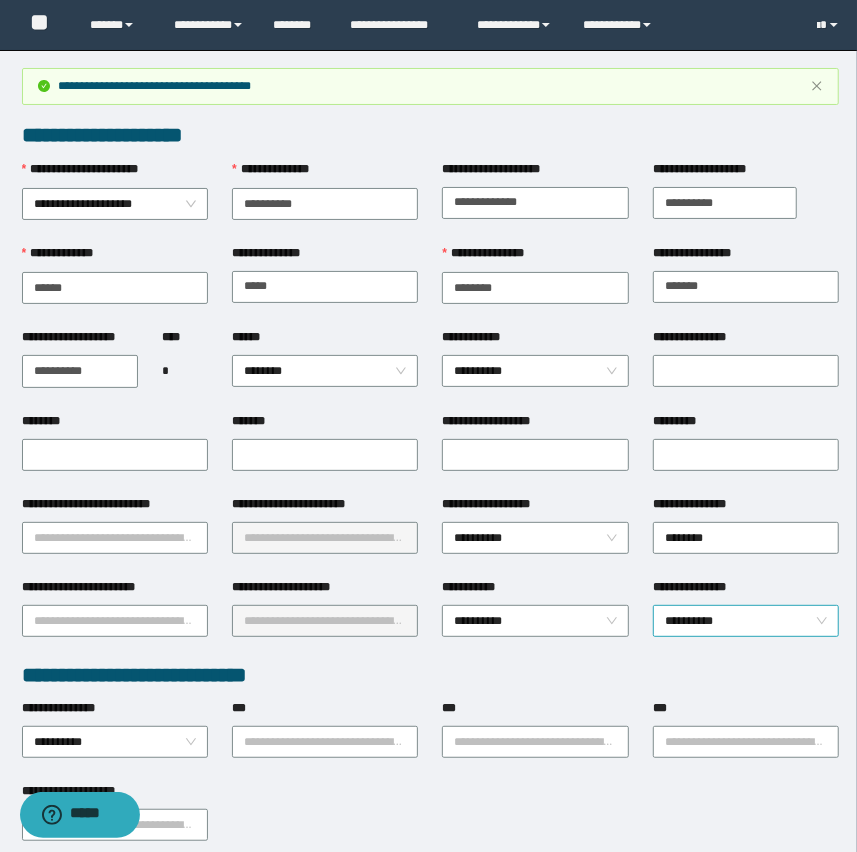 click on "**********" at bounding box center [746, 621] 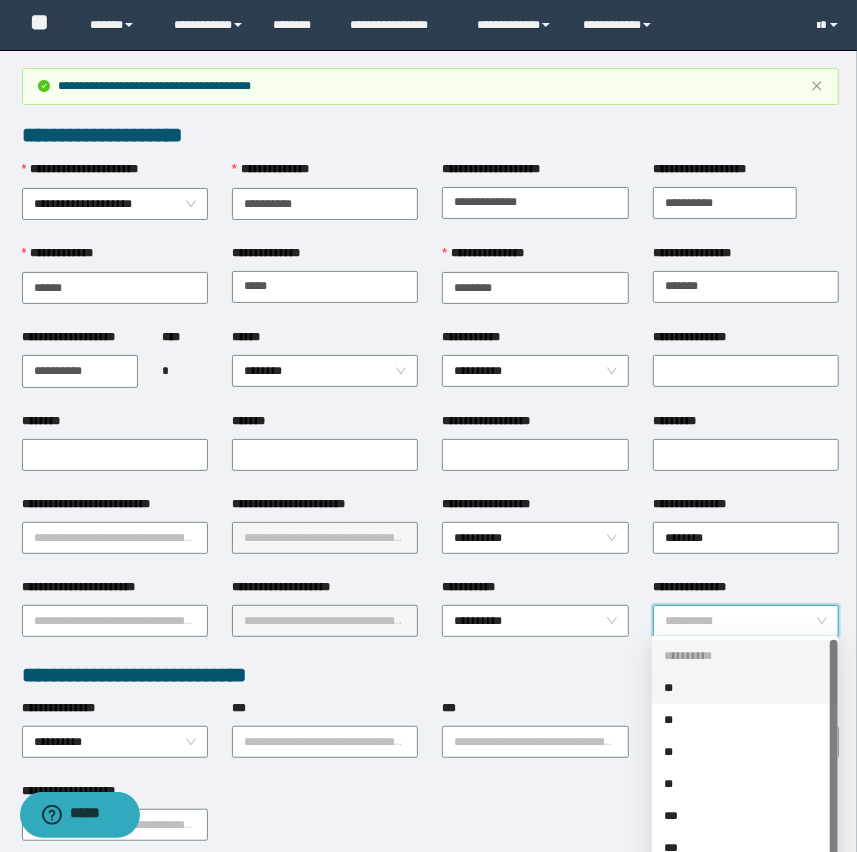 click on "**" at bounding box center [745, 688] 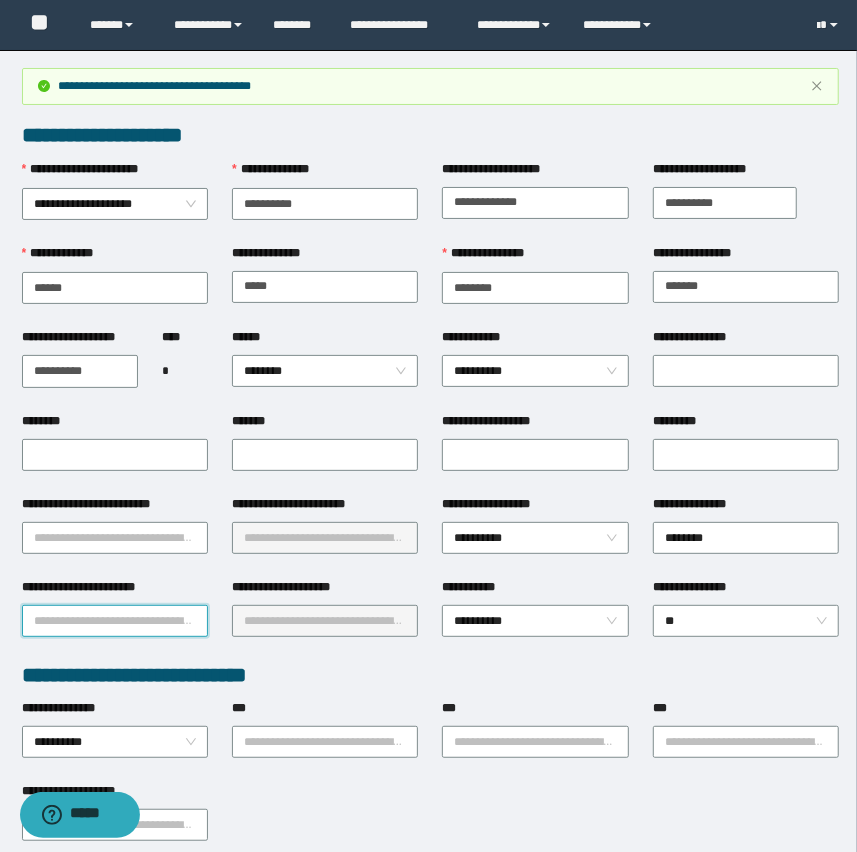 click on "**********" at bounding box center [115, 621] 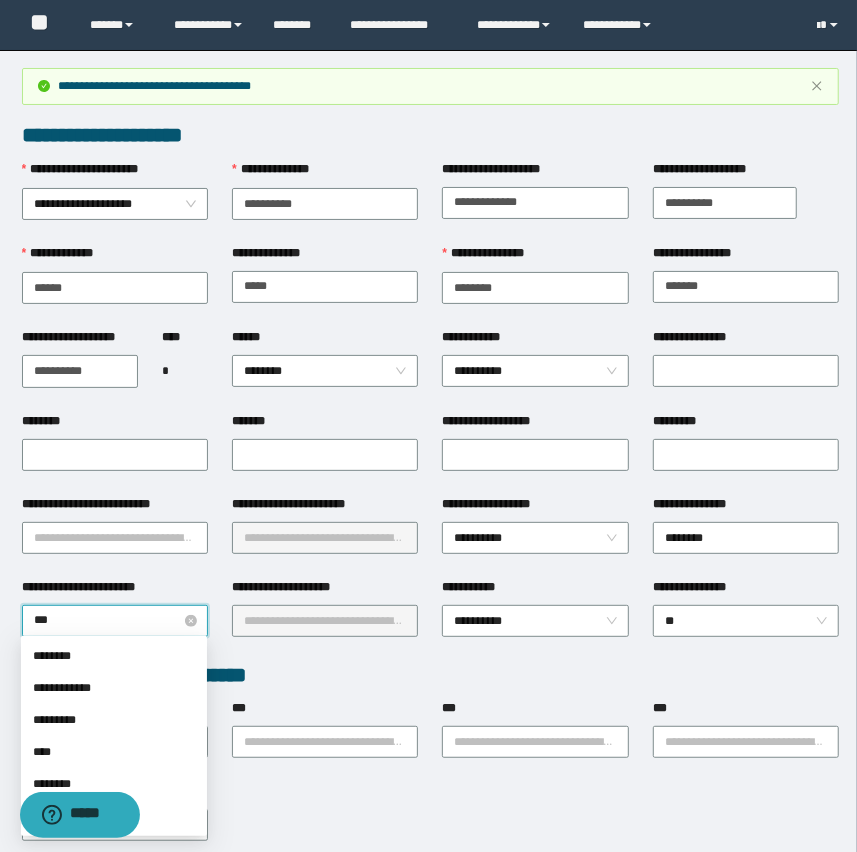 type on "****" 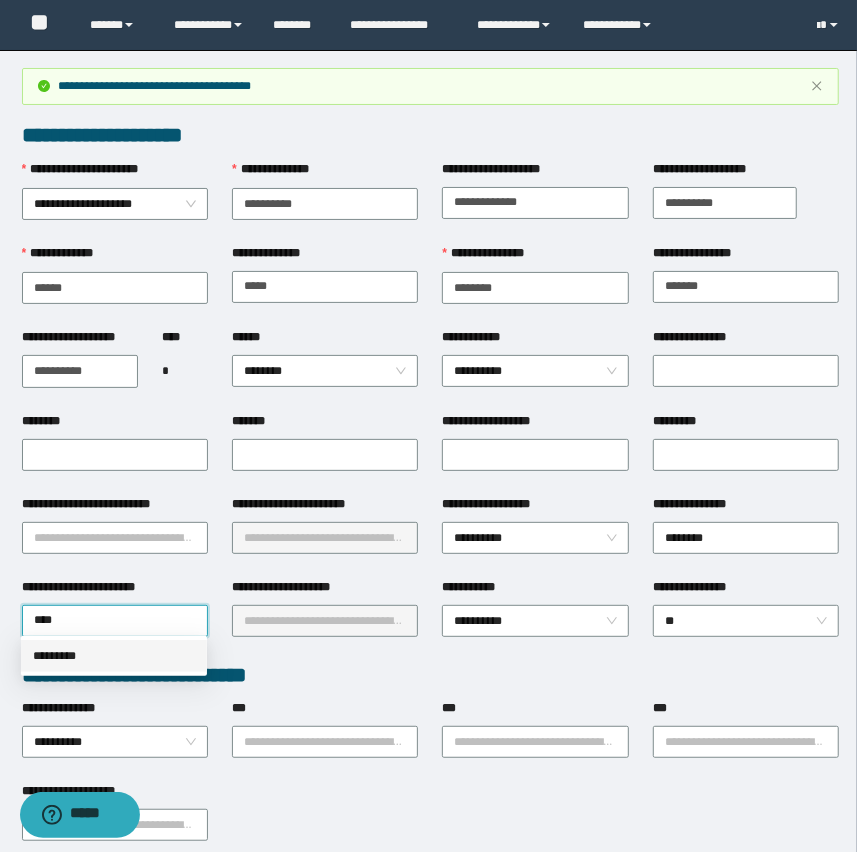 click on "*********" at bounding box center (114, 656) 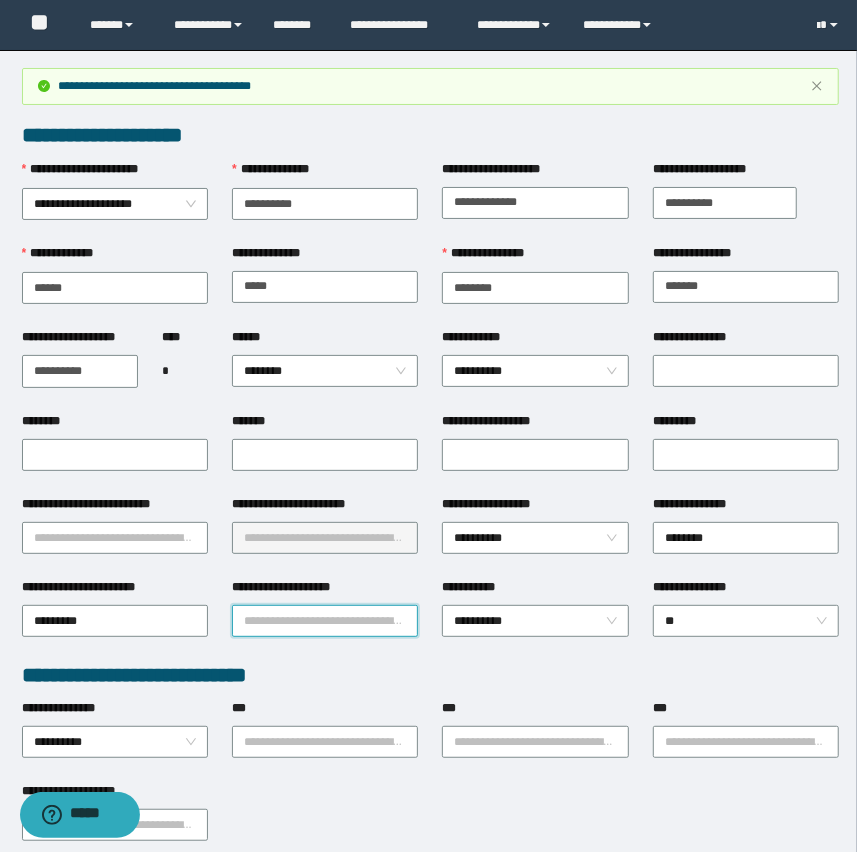 click on "**********" at bounding box center [325, 621] 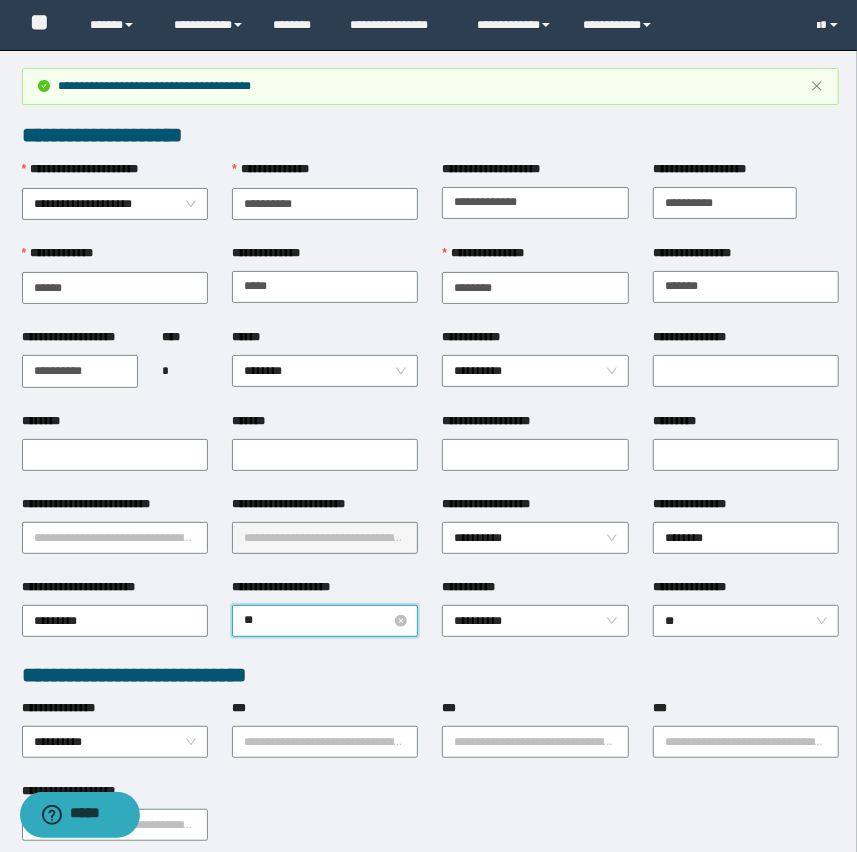 type on "***" 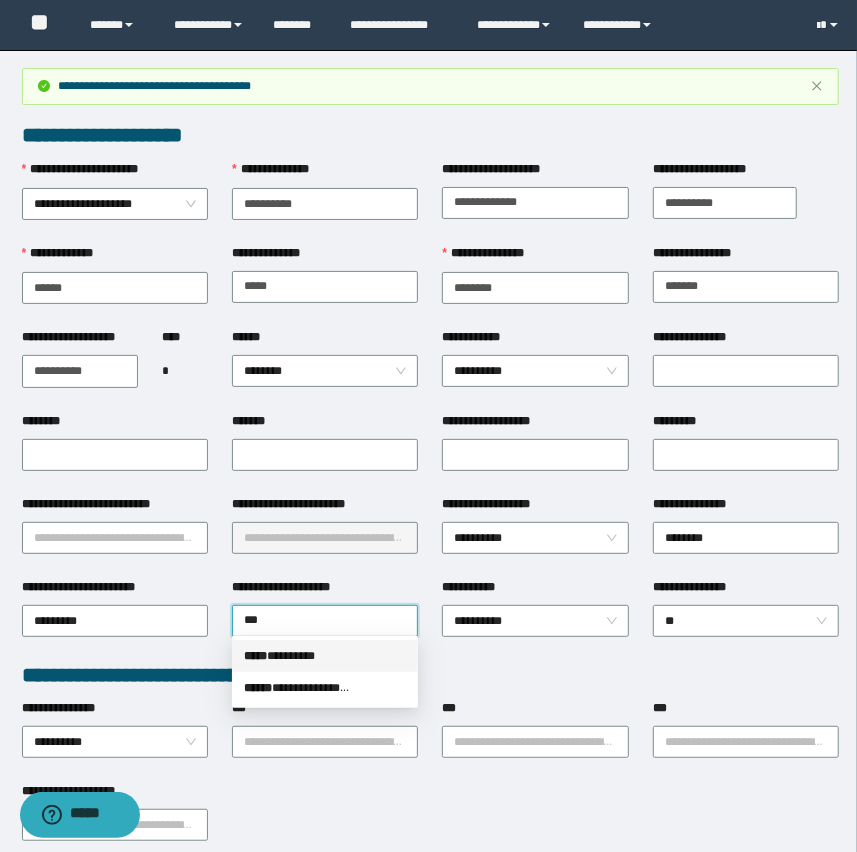 drag, startPoint x: 319, startPoint y: 647, endPoint x: 281, endPoint y: 633, distance: 40.496914 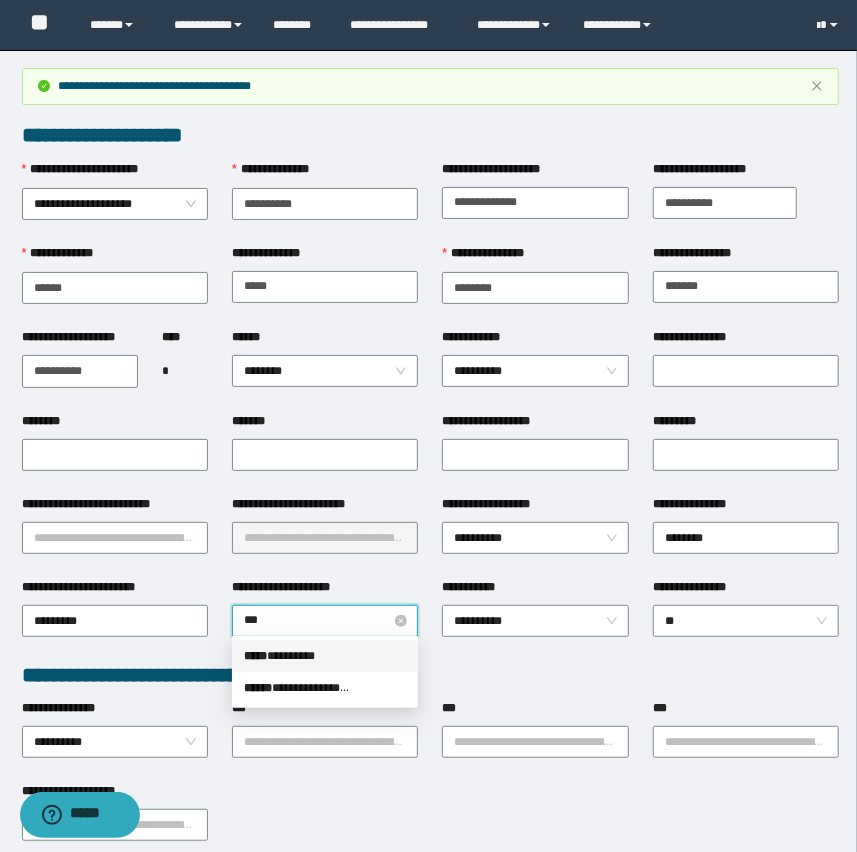 click on "***** * *******" at bounding box center (325, 656) 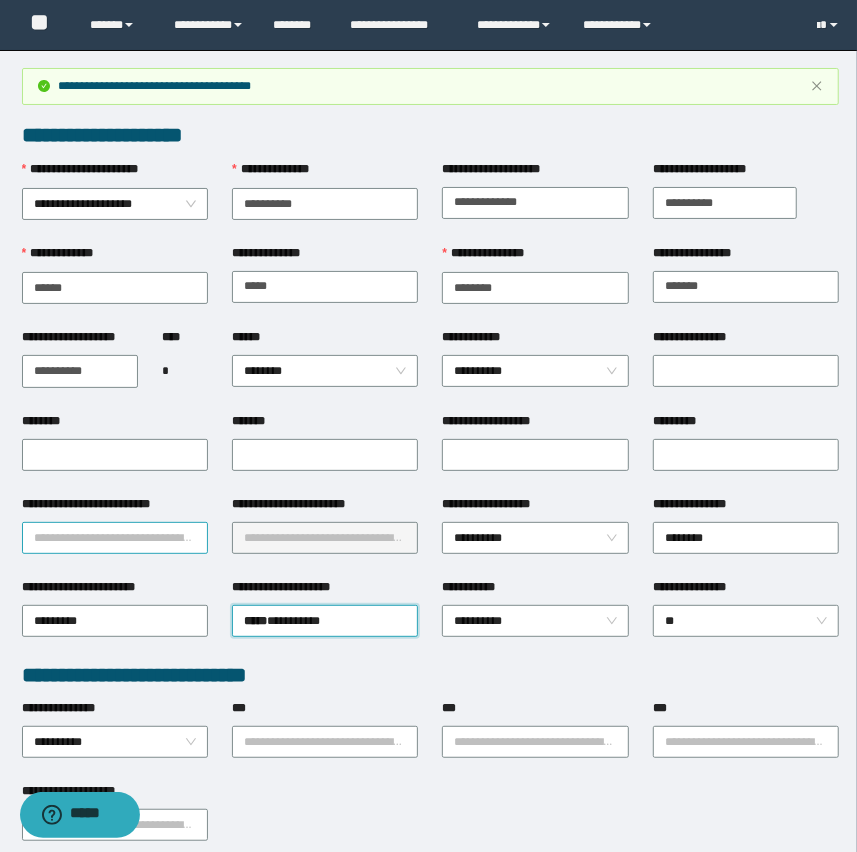 click on "**********" at bounding box center (115, 538) 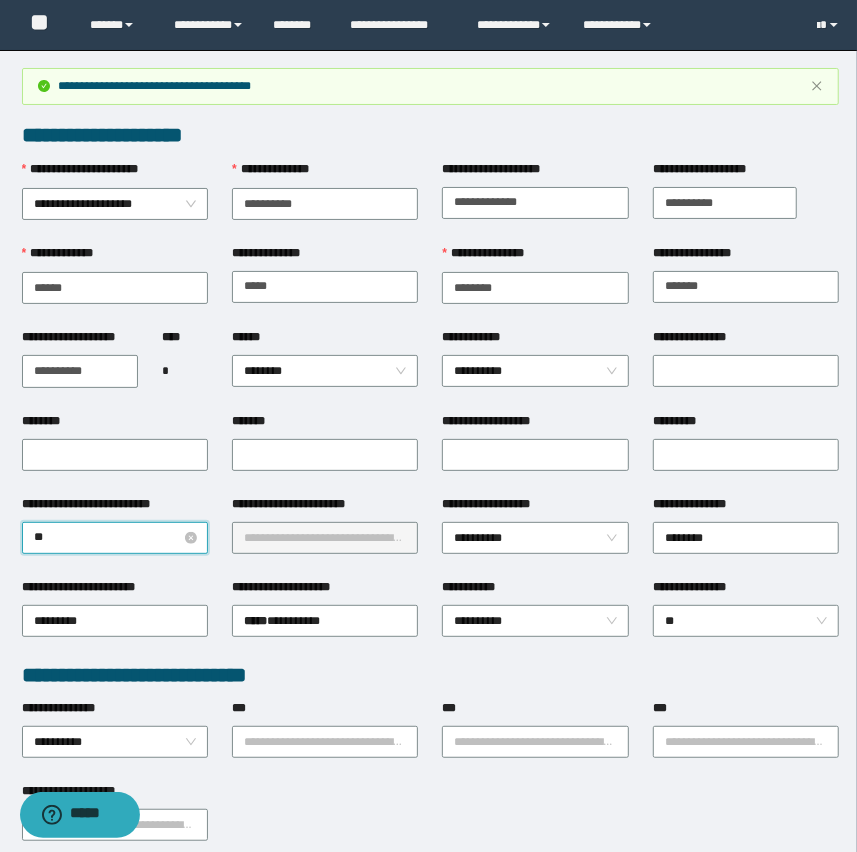 type on "***" 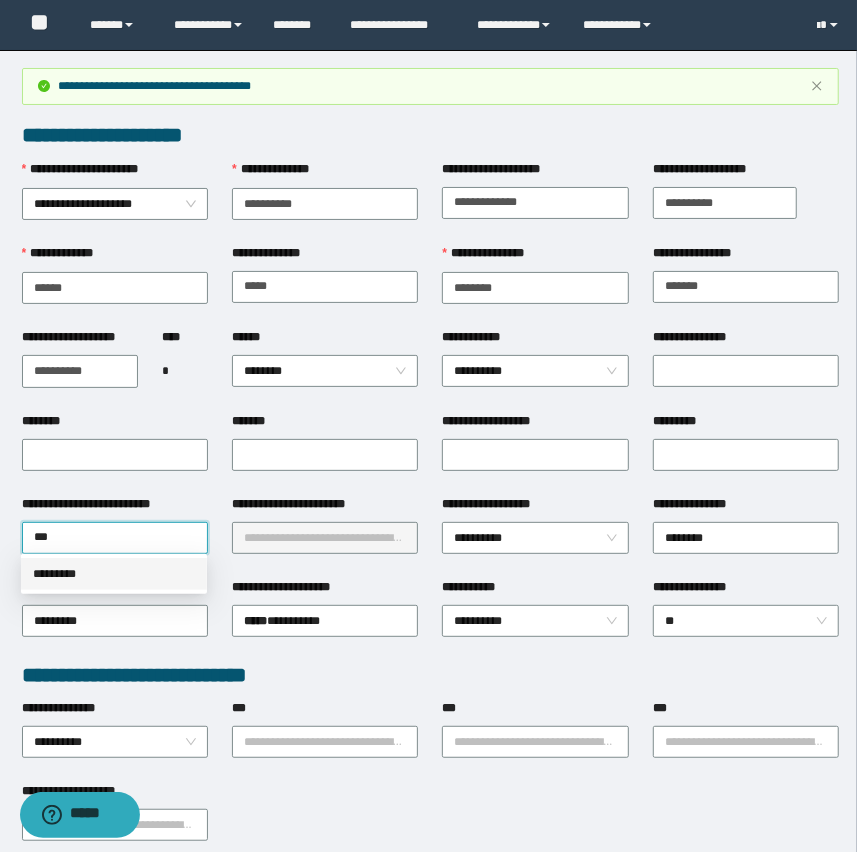 drag, startPoint x: 64, startPoint y: 570, endPoint x: 78, endPoint y: 562, distance: 16.124516 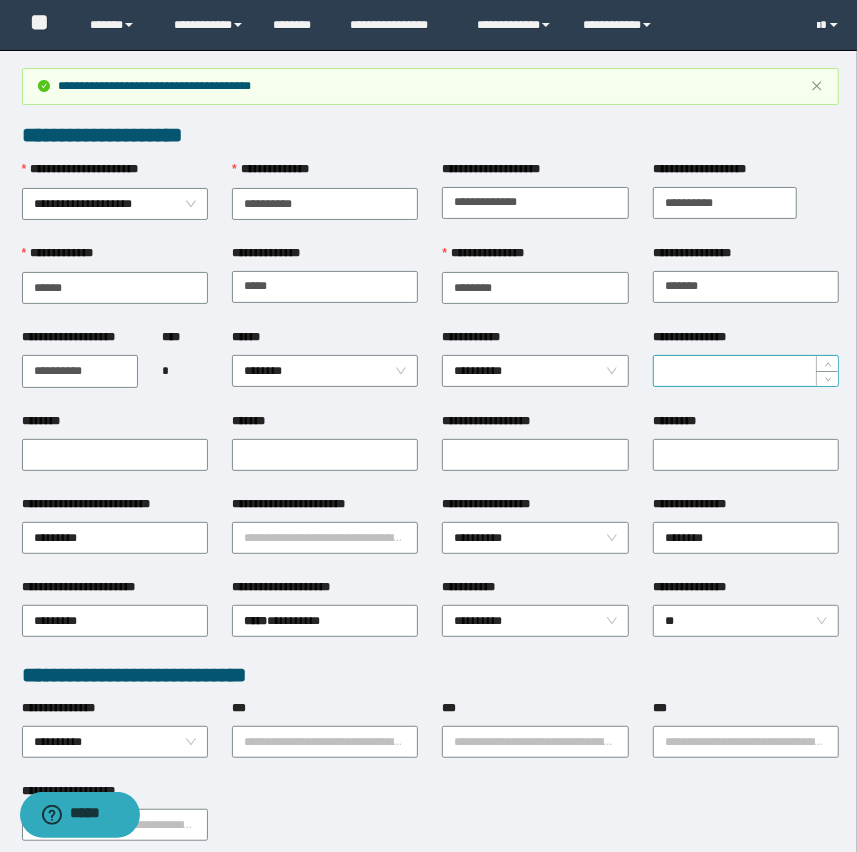 click on "**********" at bounding box center (746, 371) 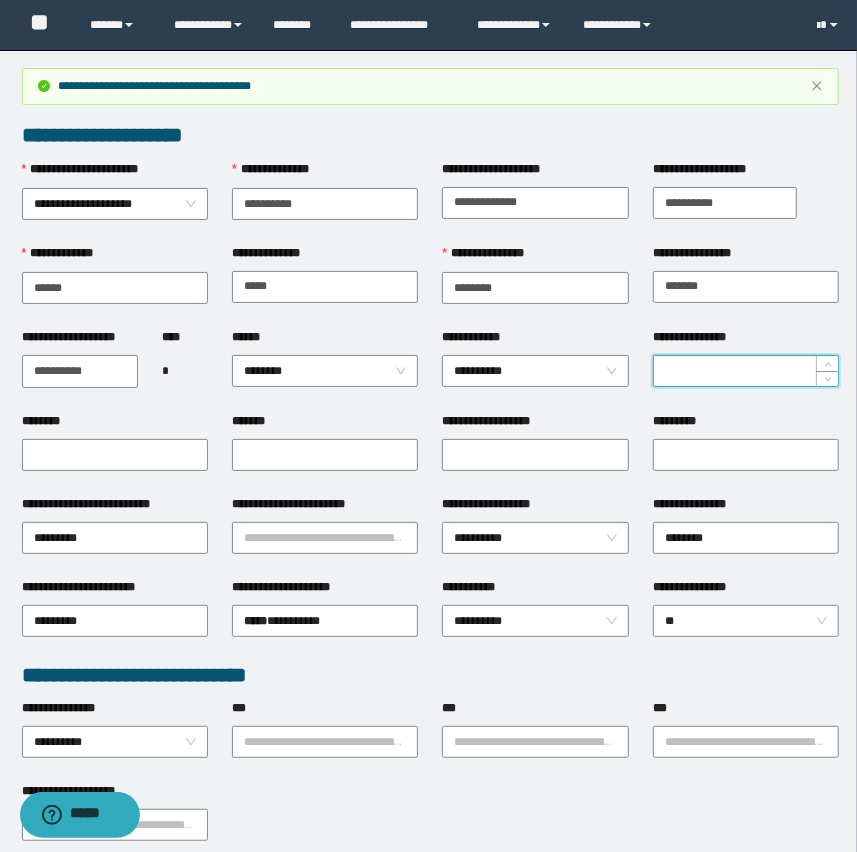 paste on "**********" 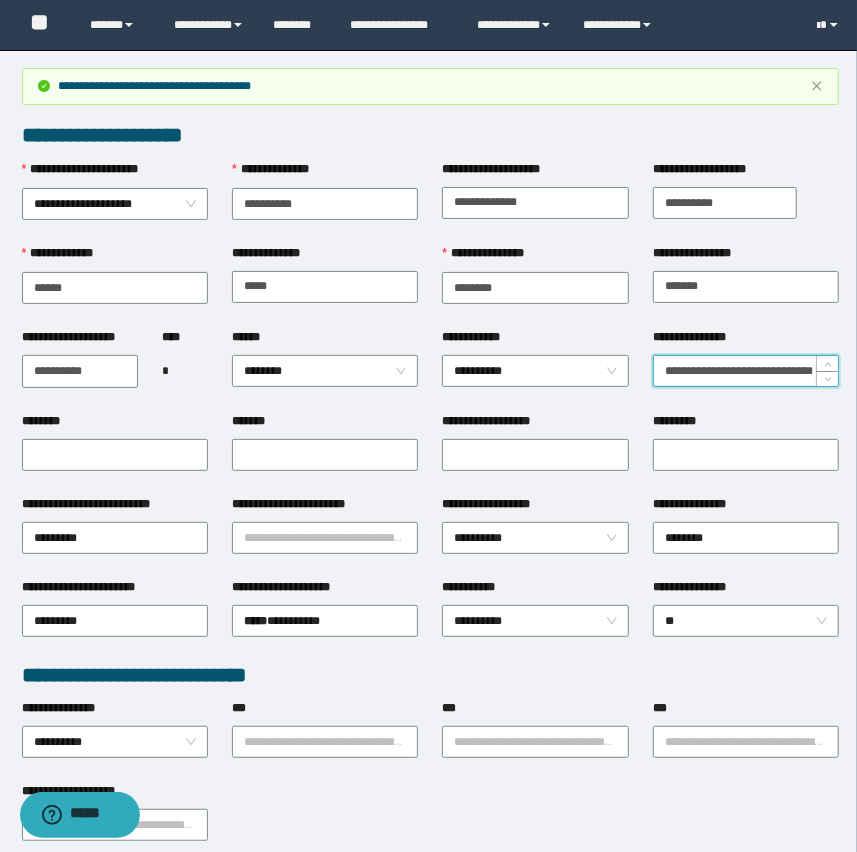 scroll, scrollTop: 0, scrollLeft: 26, axis: horizontal 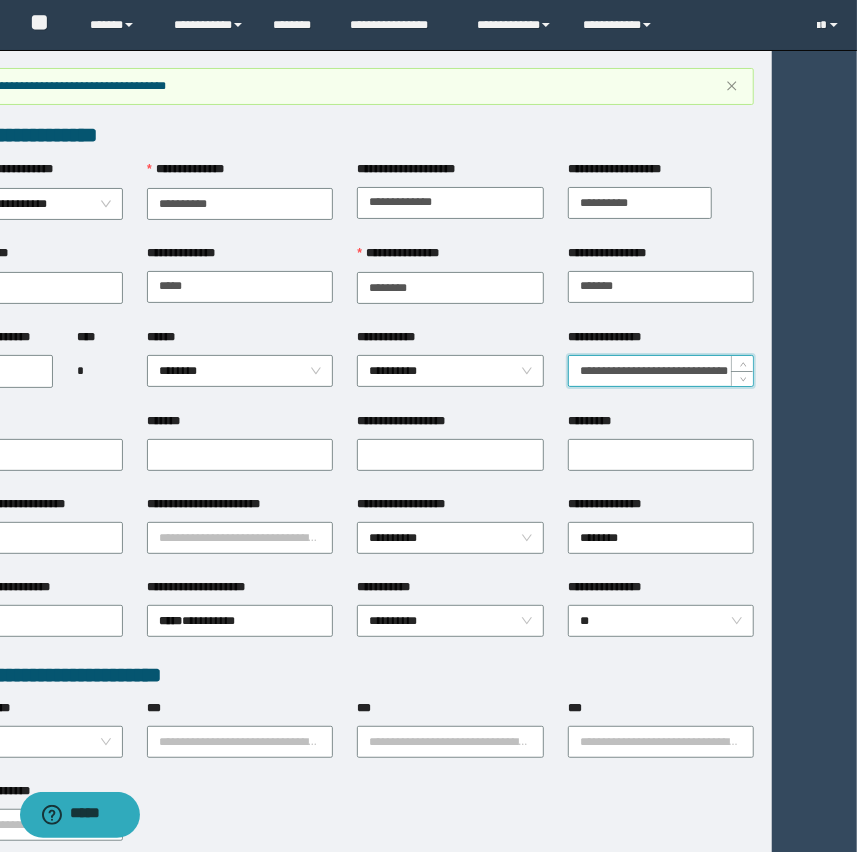 drag, startPoint x: 748, startPoint y: 366, endPoint x: 881, endPoint y: 367, distance: 133.00375 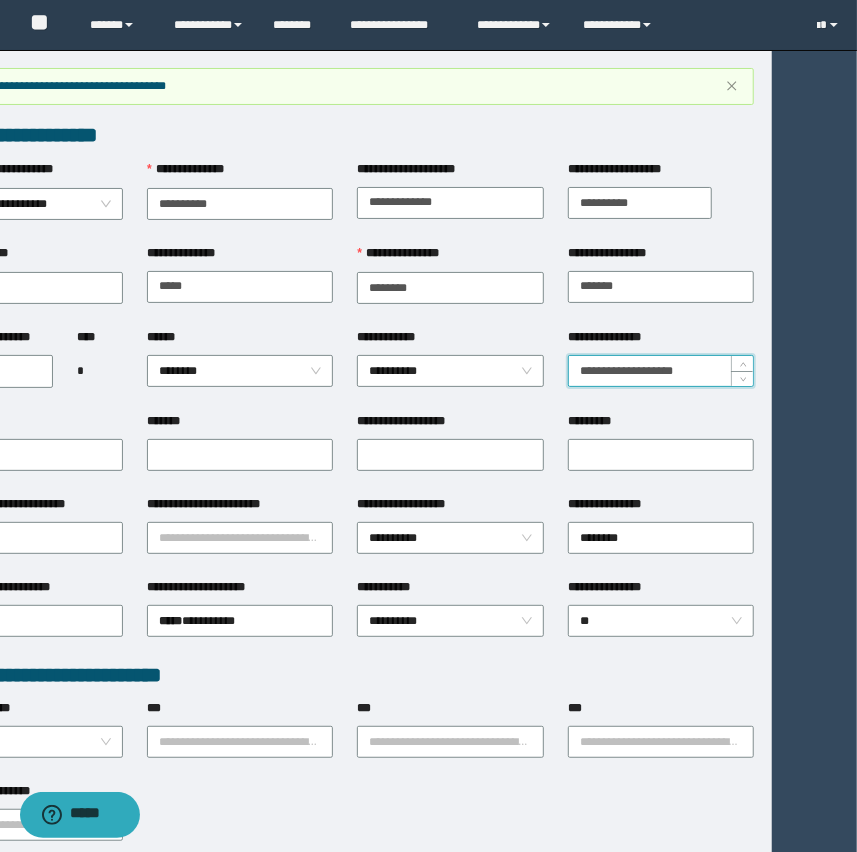 scroll, scrollTop: 0, scrollLeft: 0, axis: both 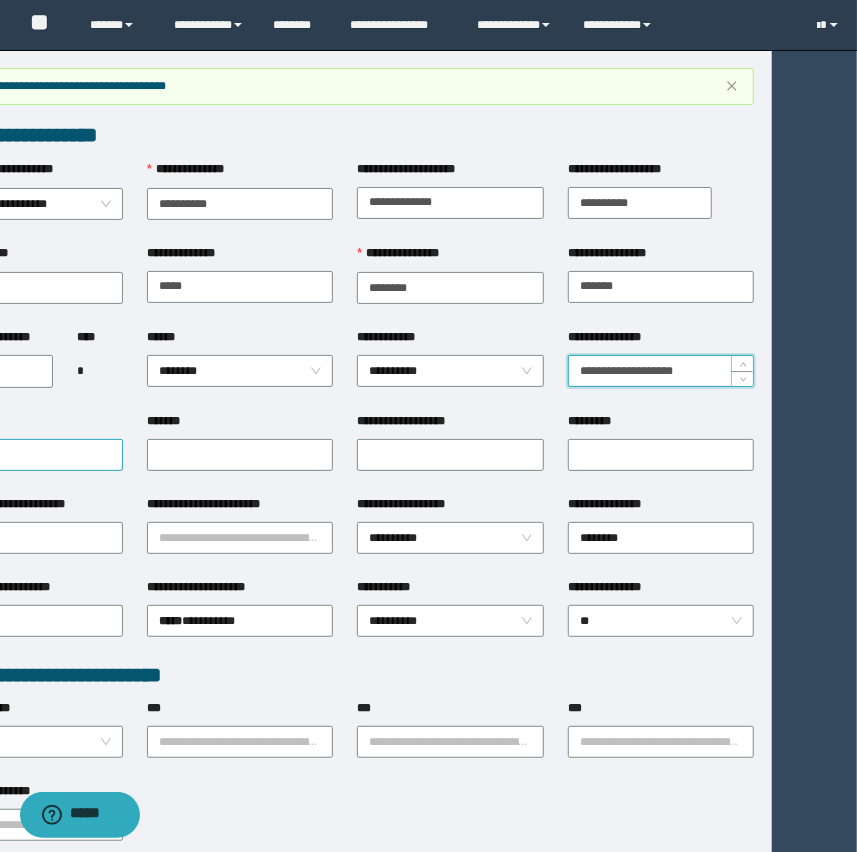 type on "**********" 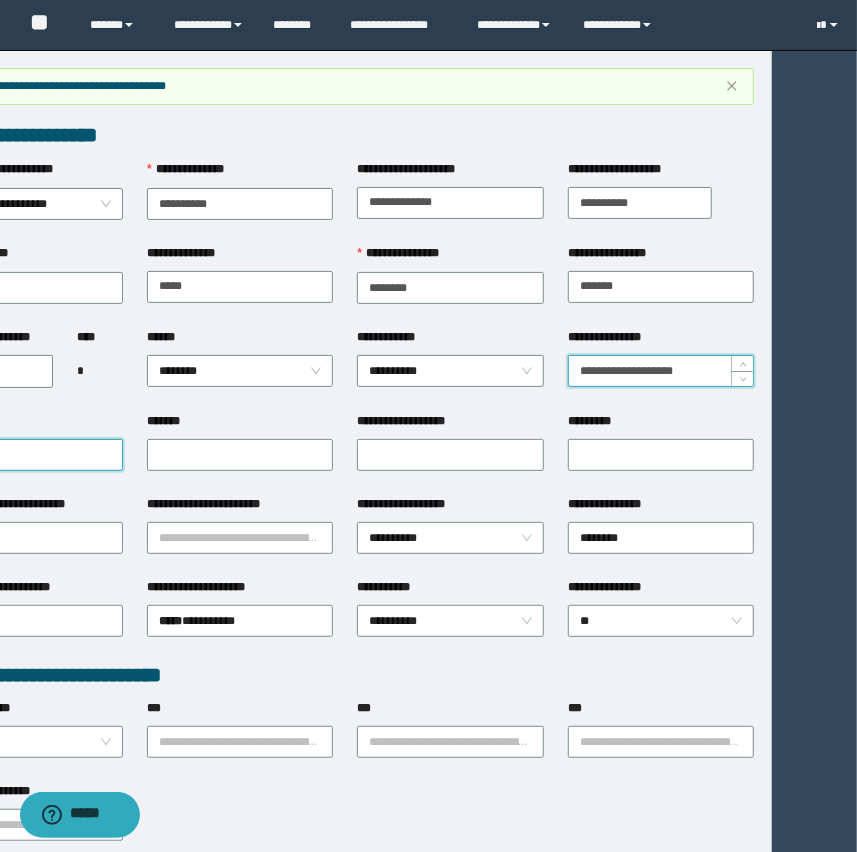 type 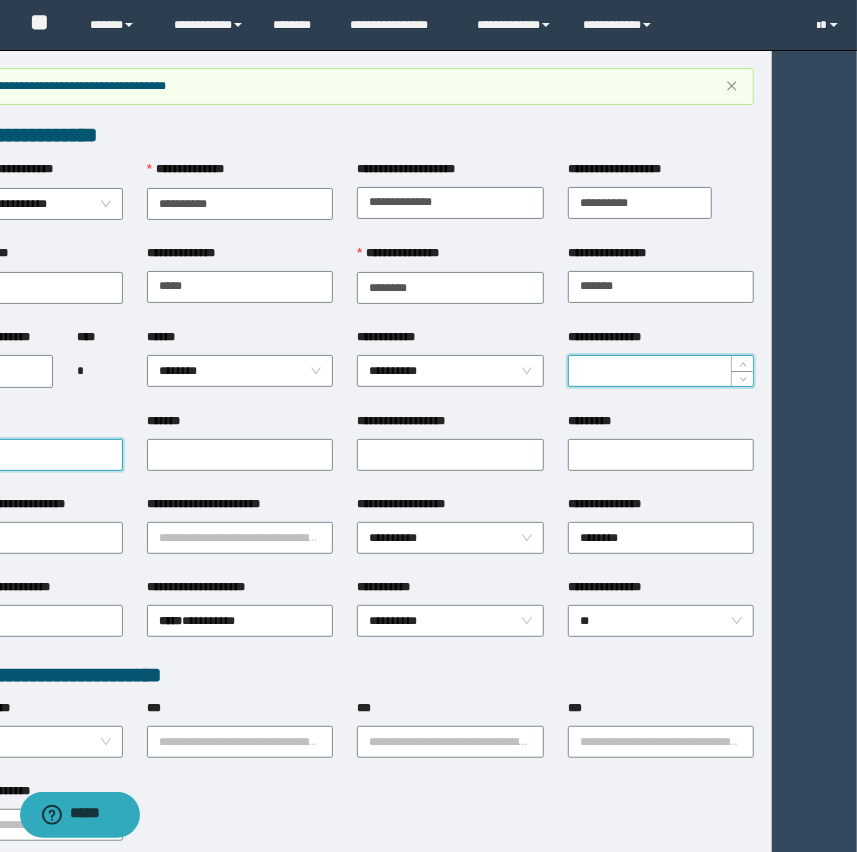 click on "********" at bounding box center (30, 455) 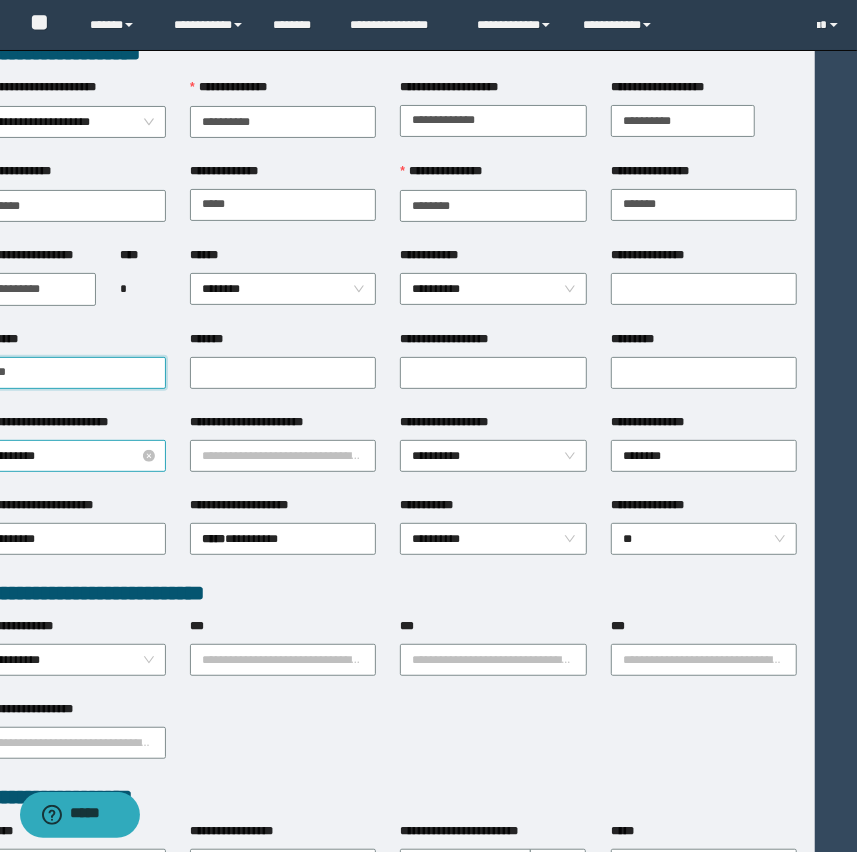 scroll, scrollTop: 90, scrollLeft: 42, axis: both 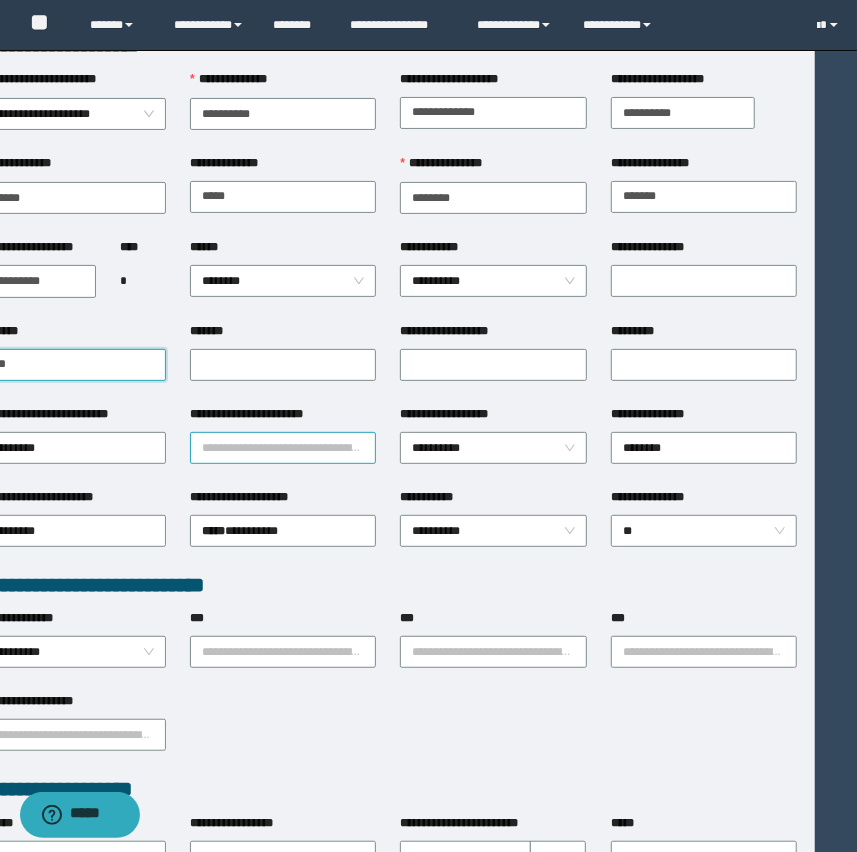 type on "***" 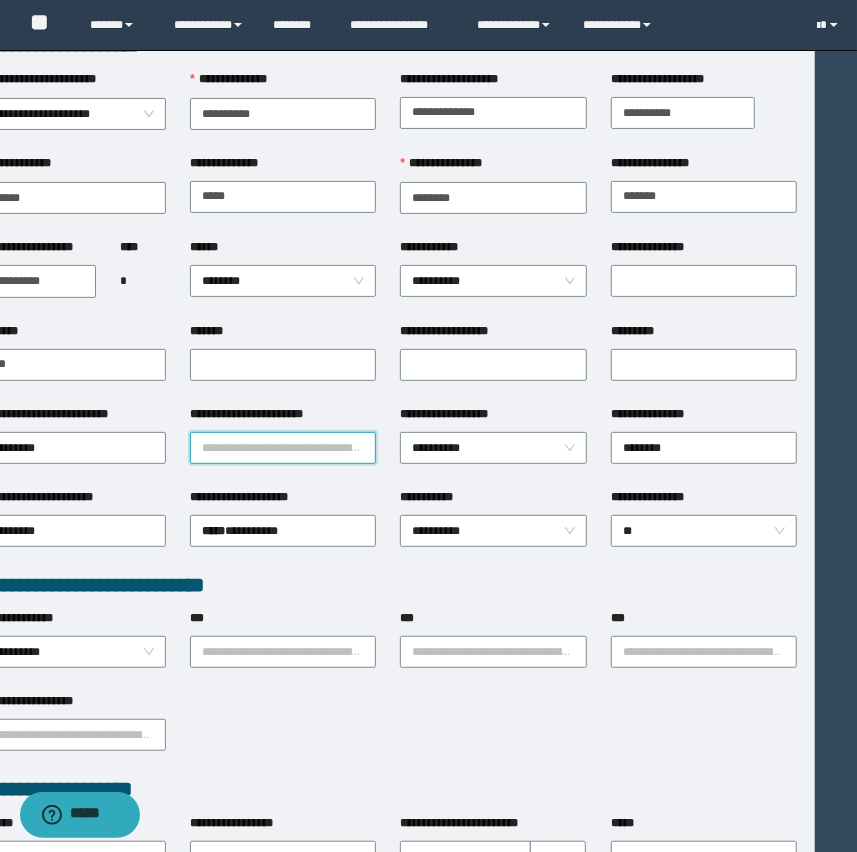 click on "**********" at bounding box center [283, 448] 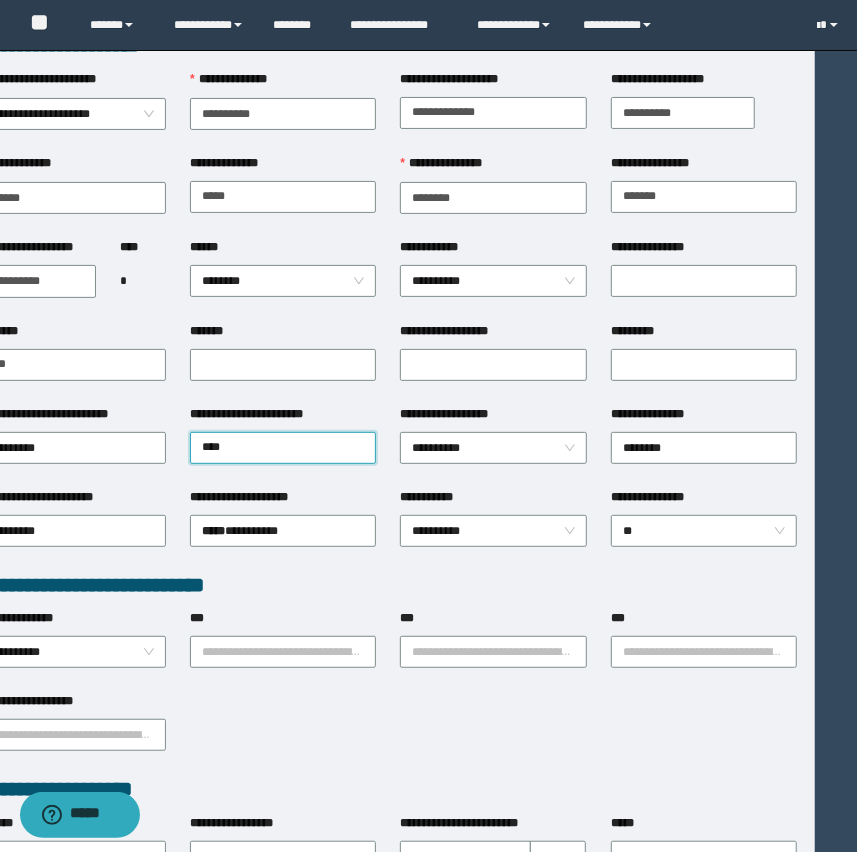 type on "*****" 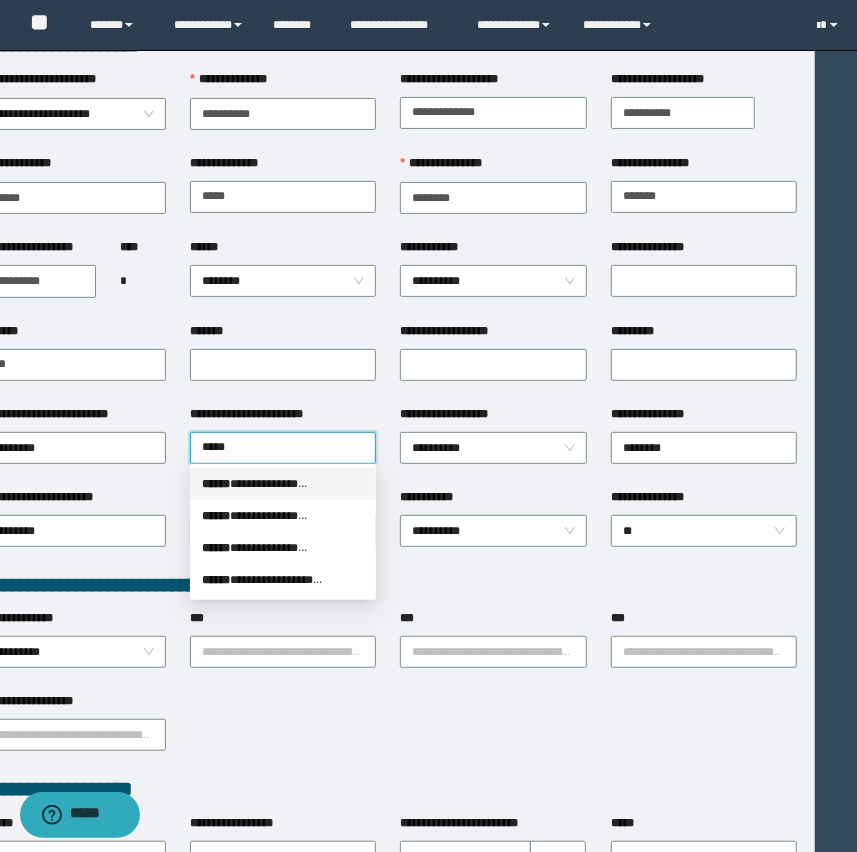 drag, startPoint x: 266, startPoint y: 474, endPoint x: 257, endPoint y: 468, distance: 10.816654 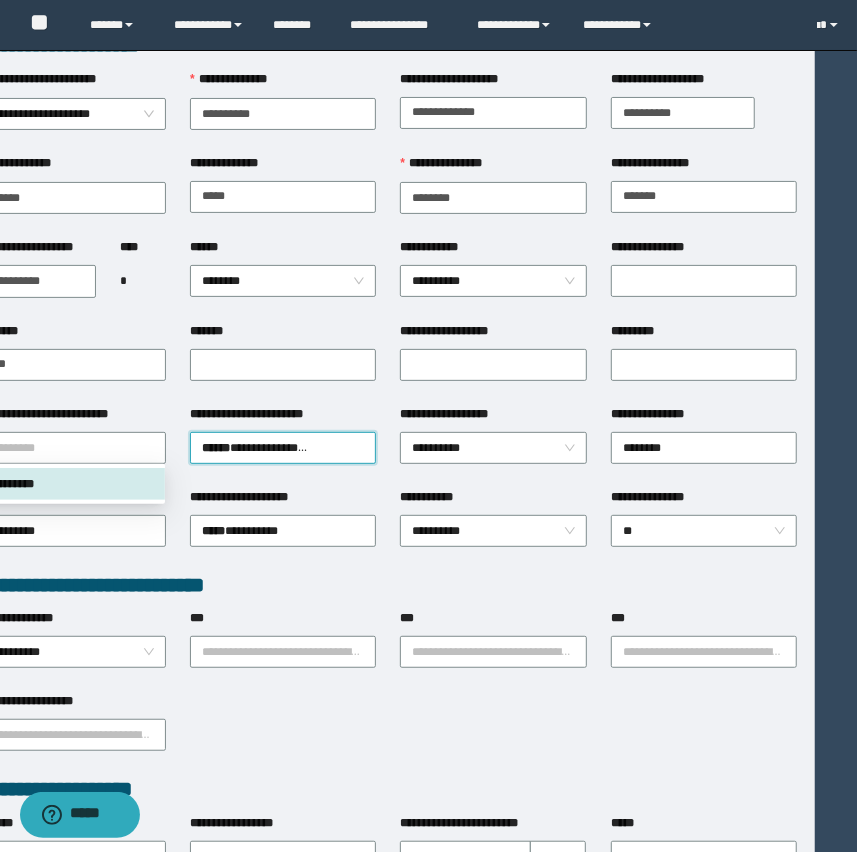 drag, startPoint x: 103, startPoint y: 446, endPoint x: -1, endPoint y: 441, distance: 104.120125 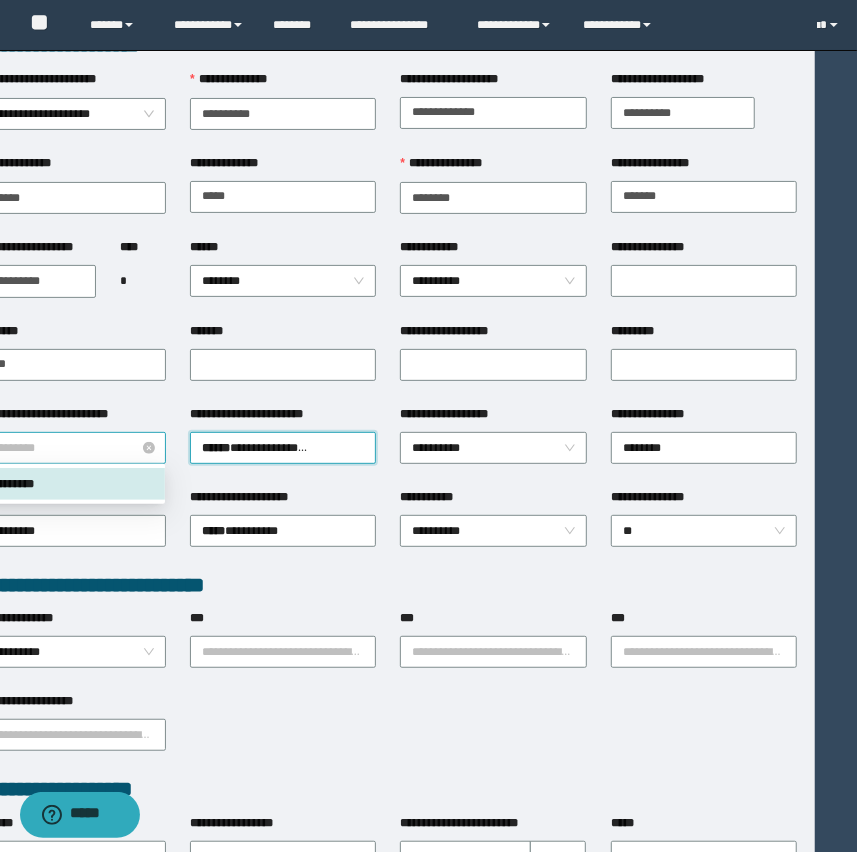 click on "*********" at bounding box center (73, 448) 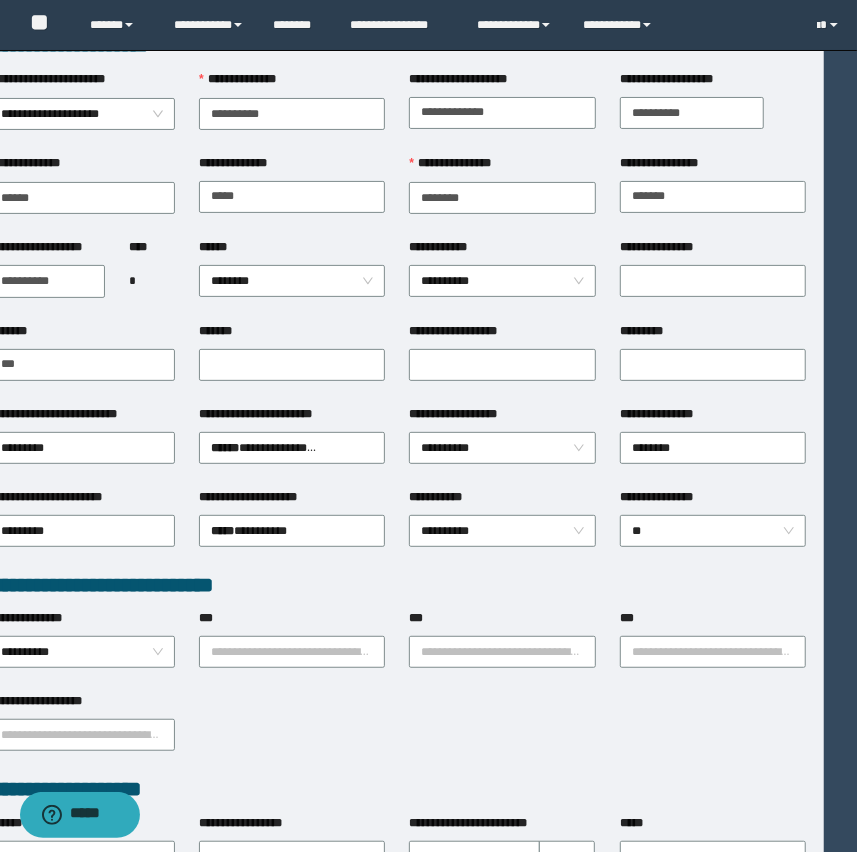 scroll, scrollTop: 90, scrollLeft: 0, axis: vertical 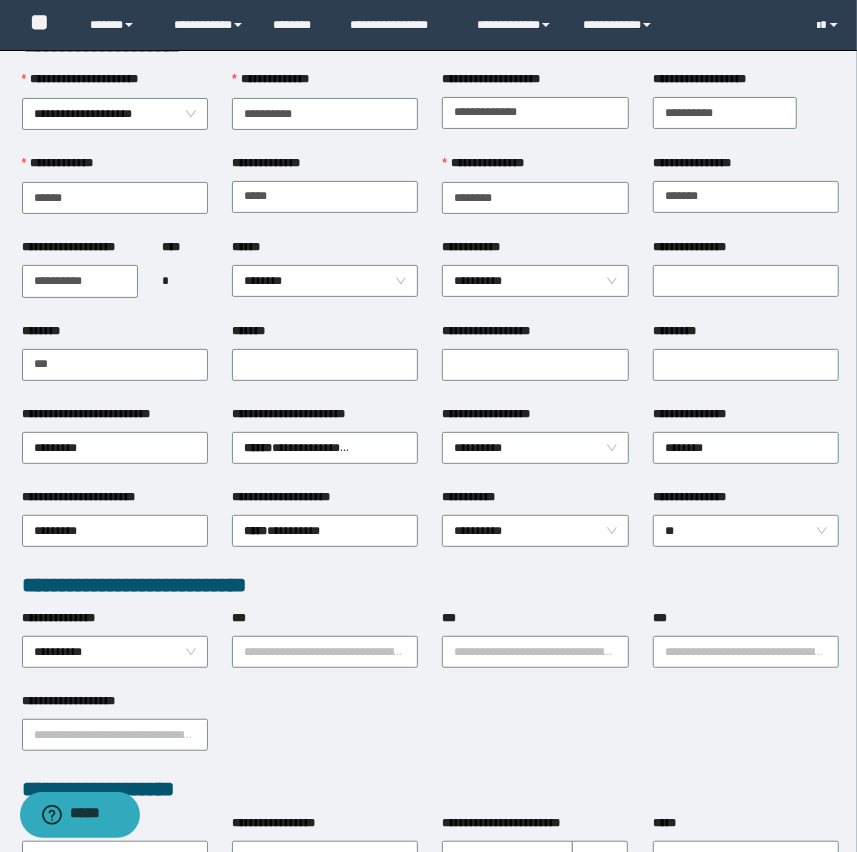 drag, startPoint x: 81, startPoint y: 378, endPoint x: -74, endPoint y: 352, distance: 157.16551 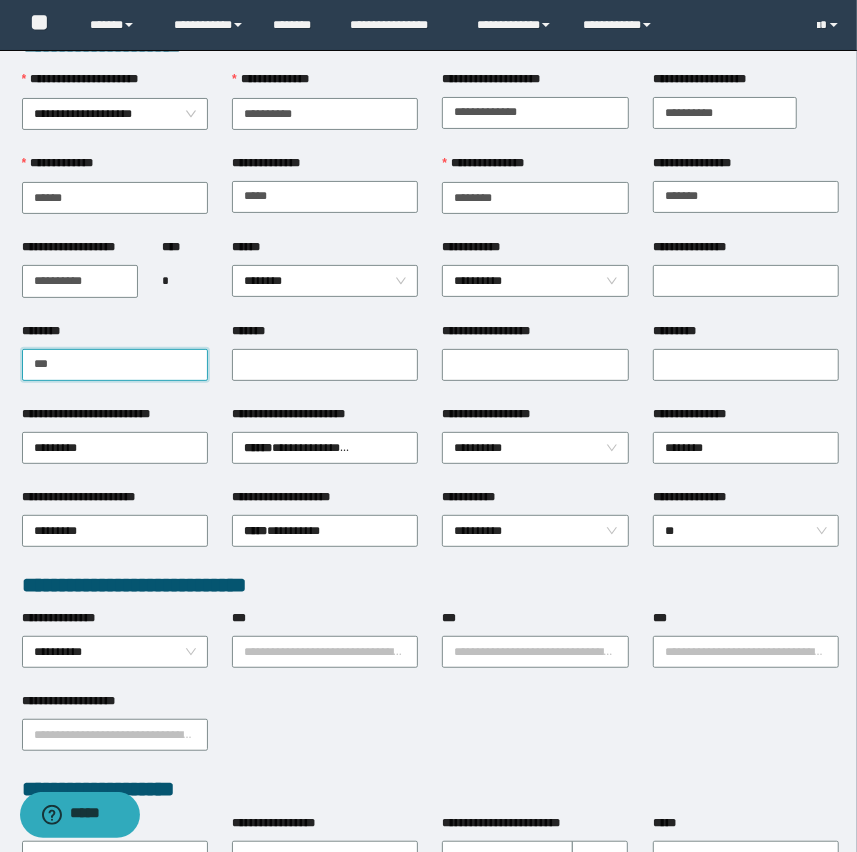 click on "***" at bounding box center [115, 365] 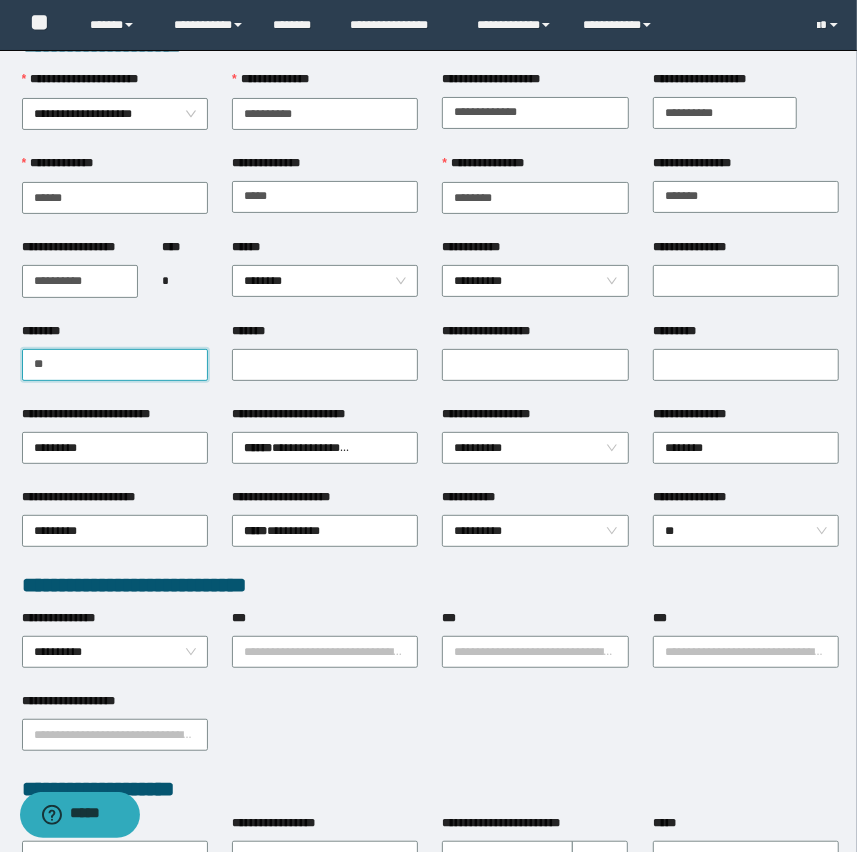 type on "*" 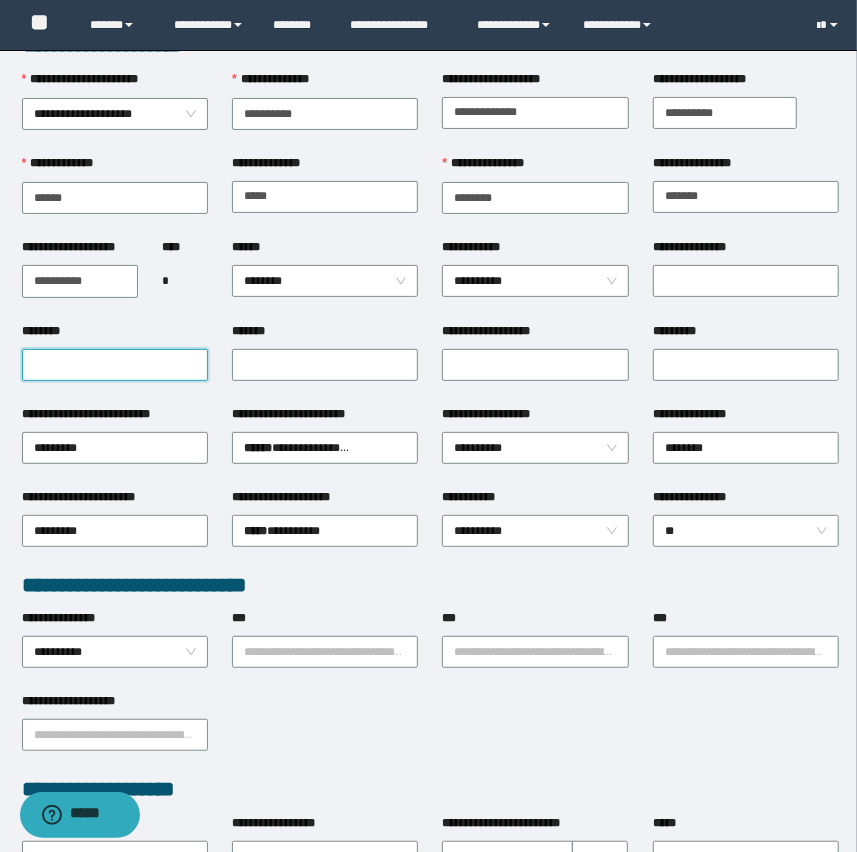 paste on "**********" 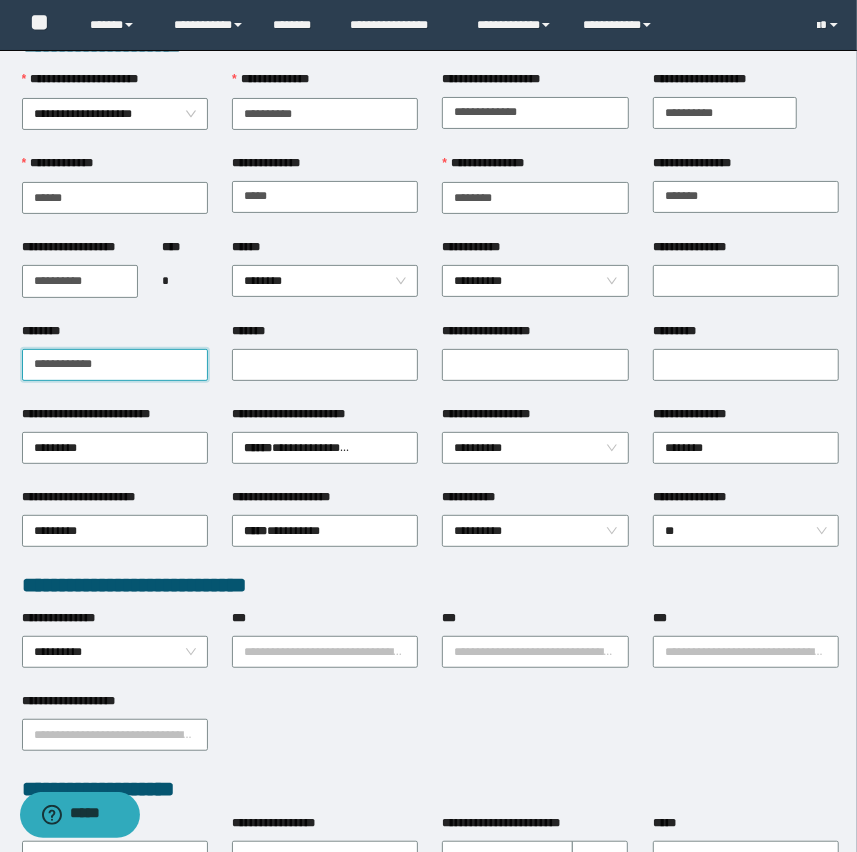 click on "**********" at bounding box center (115, 365) 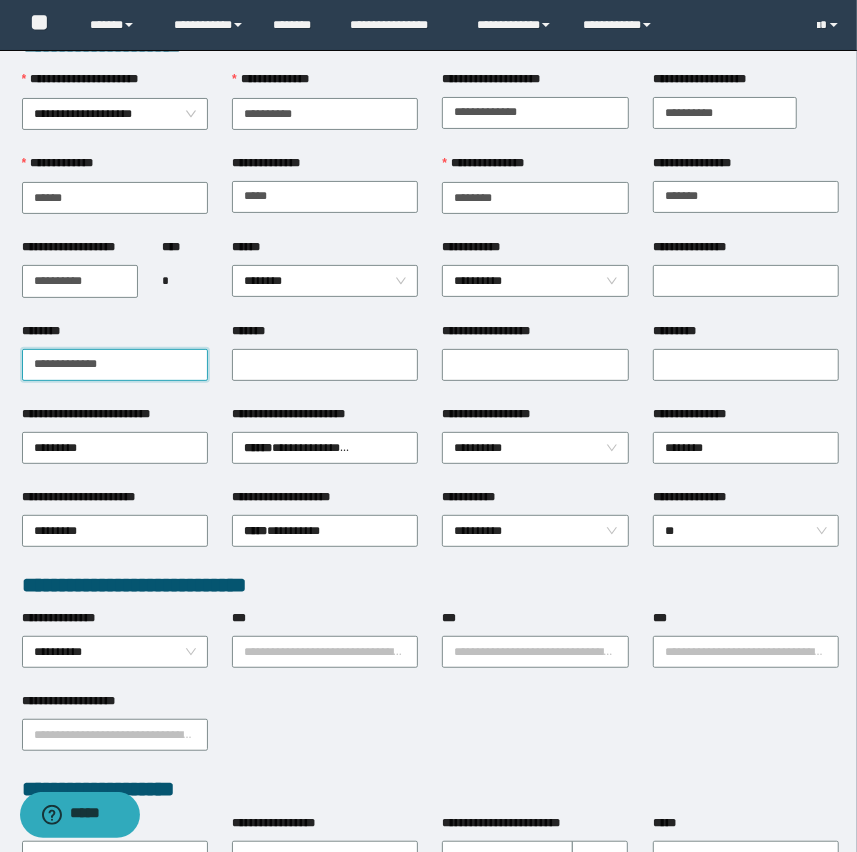 paste on "**********" 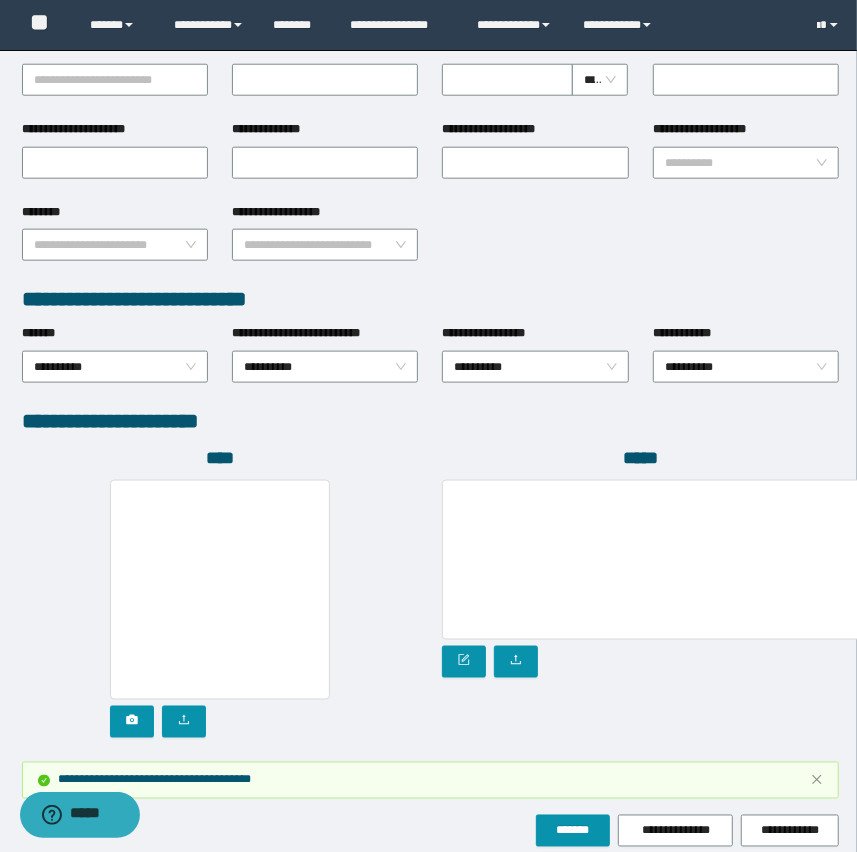 scroll, scrollTop: 955, scrollLeft: 0, axis: vertical 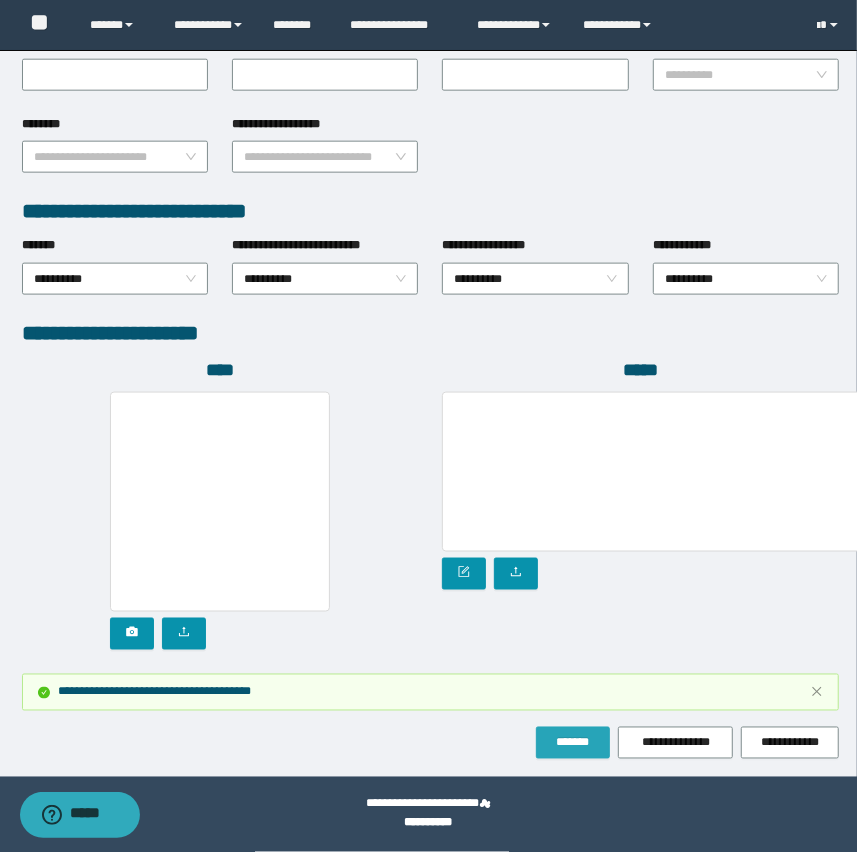 type on "**********" 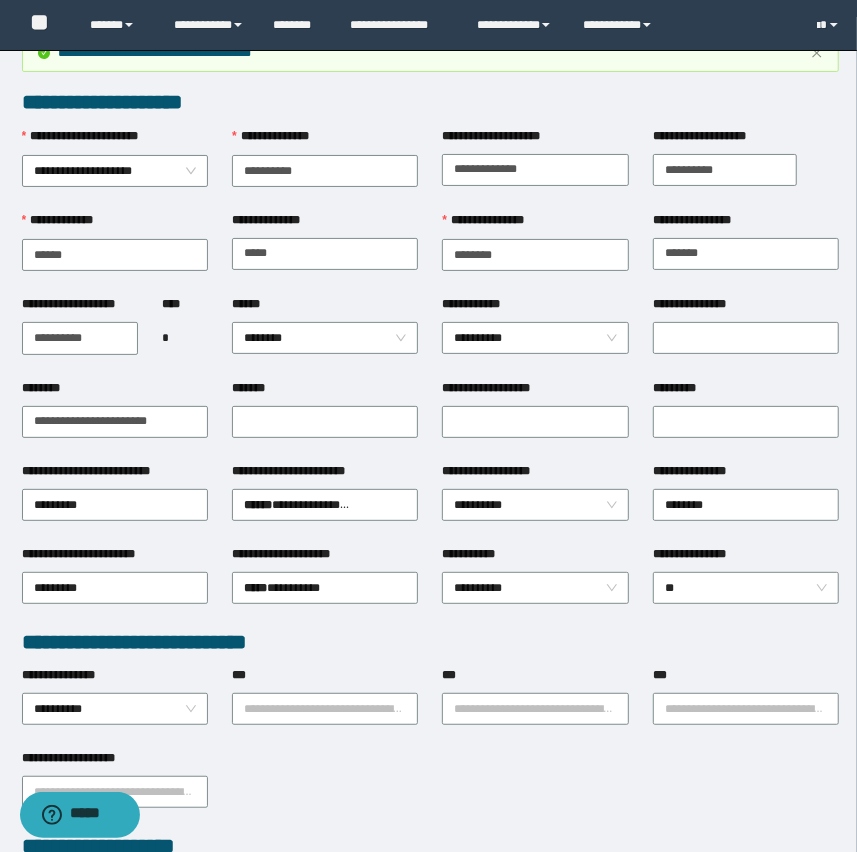scroll, scrollTop: 0, scrollLeft: 0, axis: both 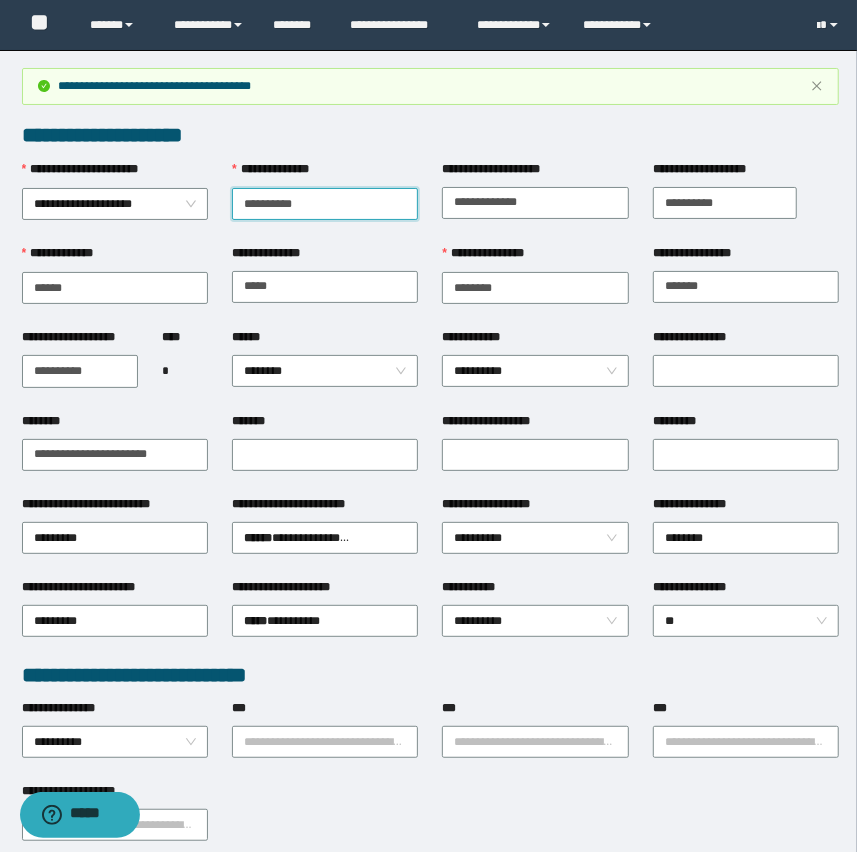 drag, startPoint x: 314, startPoint y: 210, endPoint x: 192, endPoint y: 180, distance: 125.63439 